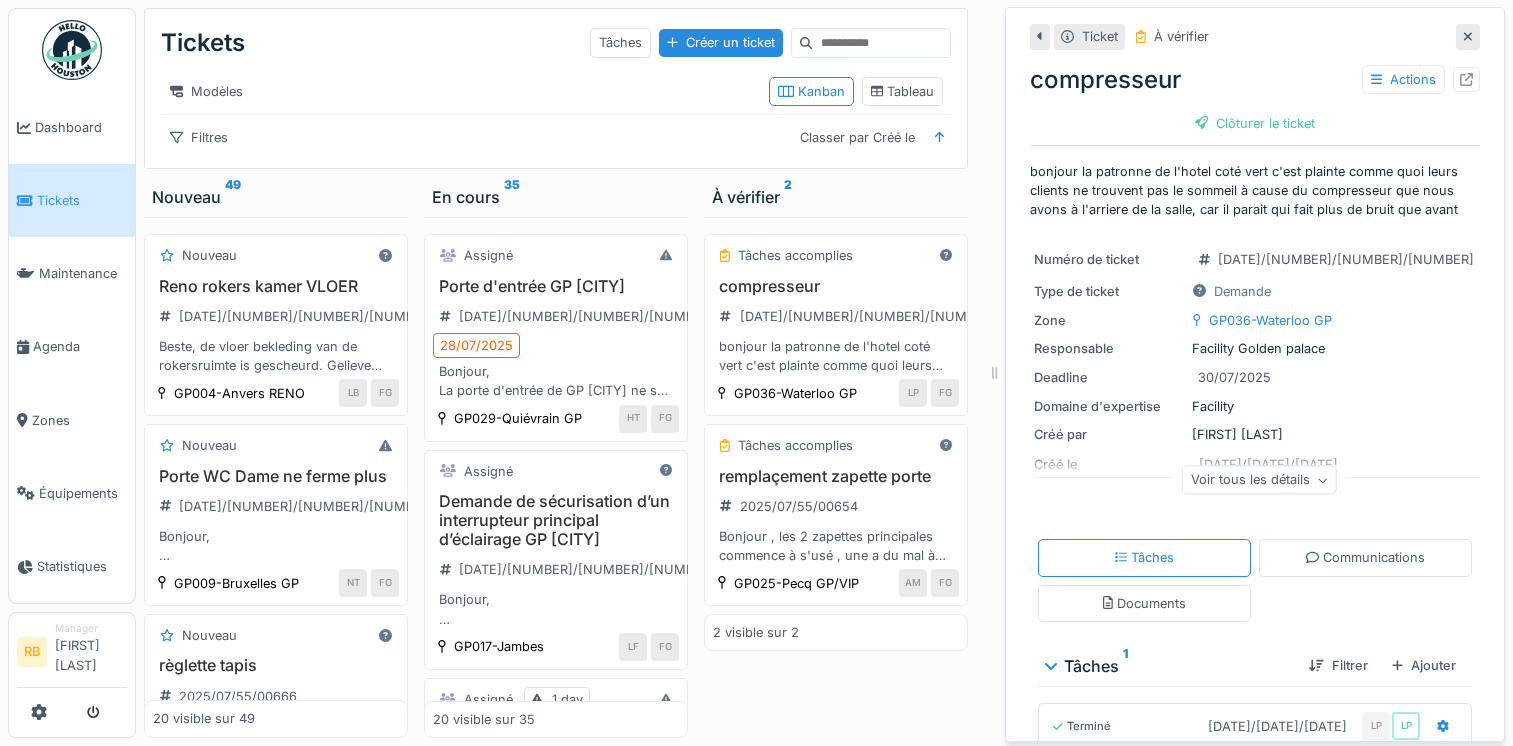 scroll, scrollTop: 0, scrollLeft: 0, axis: both 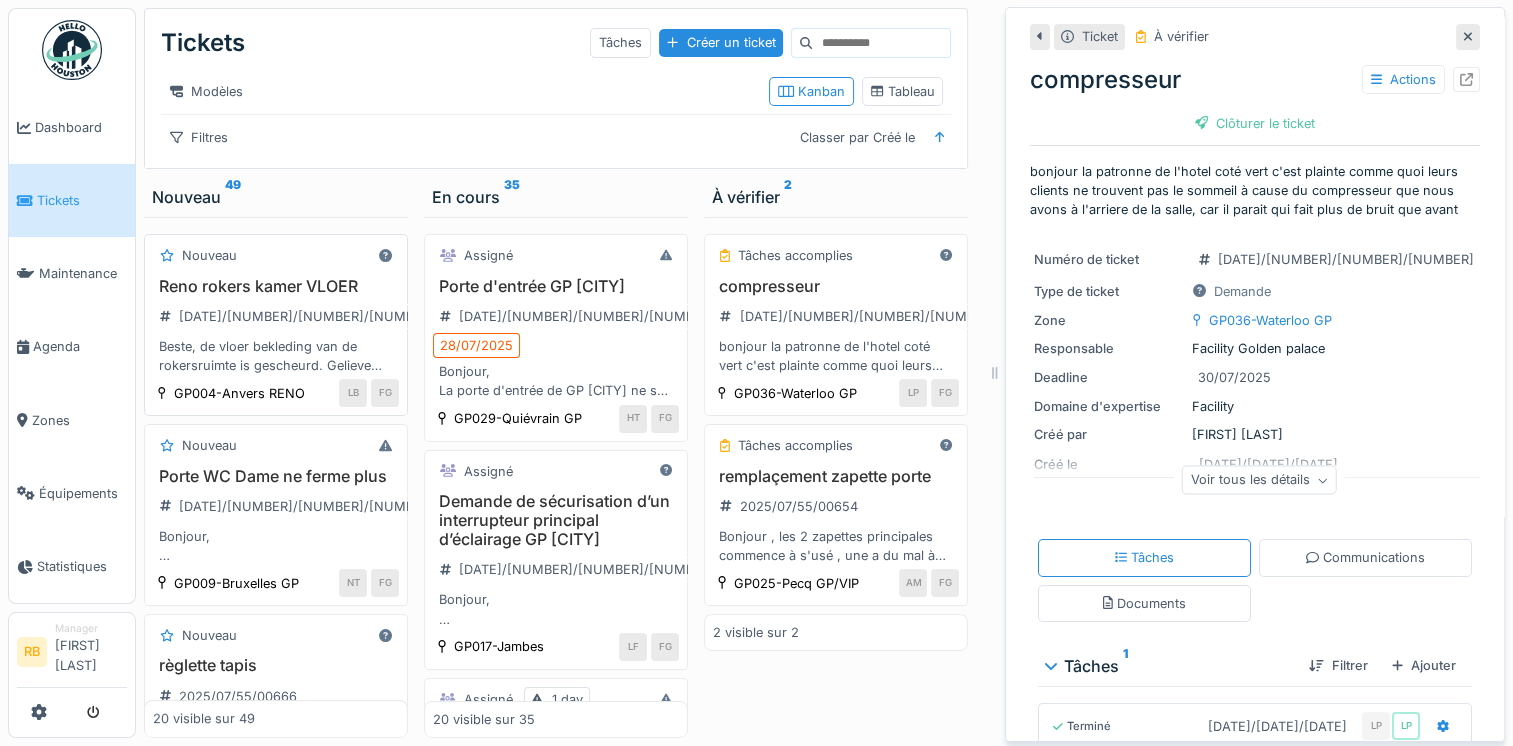 click on "Beste, de vloer bekleding van de rokersruimte is gescheurd. Gelieve herstellen aub.
Vriendelijk bedankt
[FIRST]" at bounding box center [276, 356] 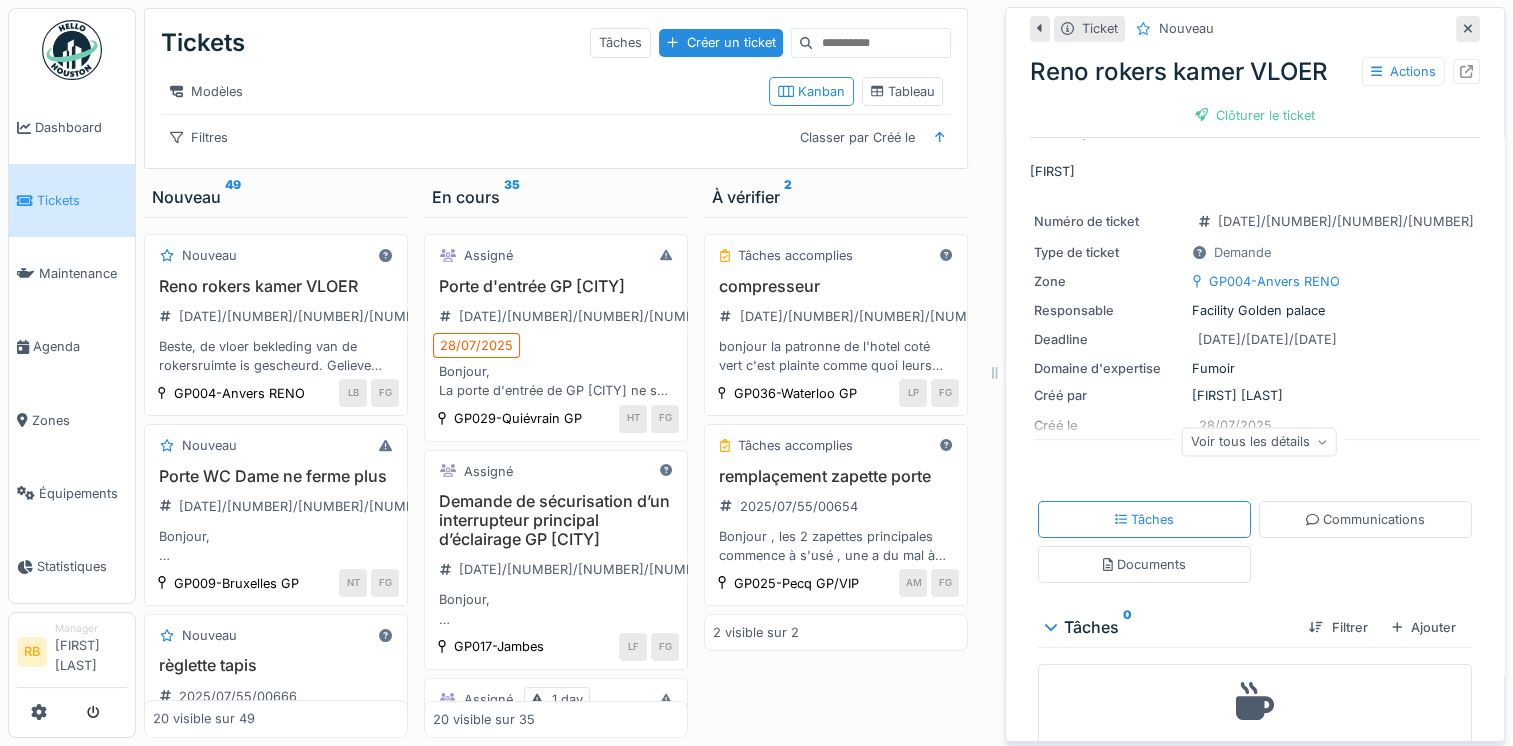 scroll, scrollTop: 100, scrollLeft: 0, axis: vertical 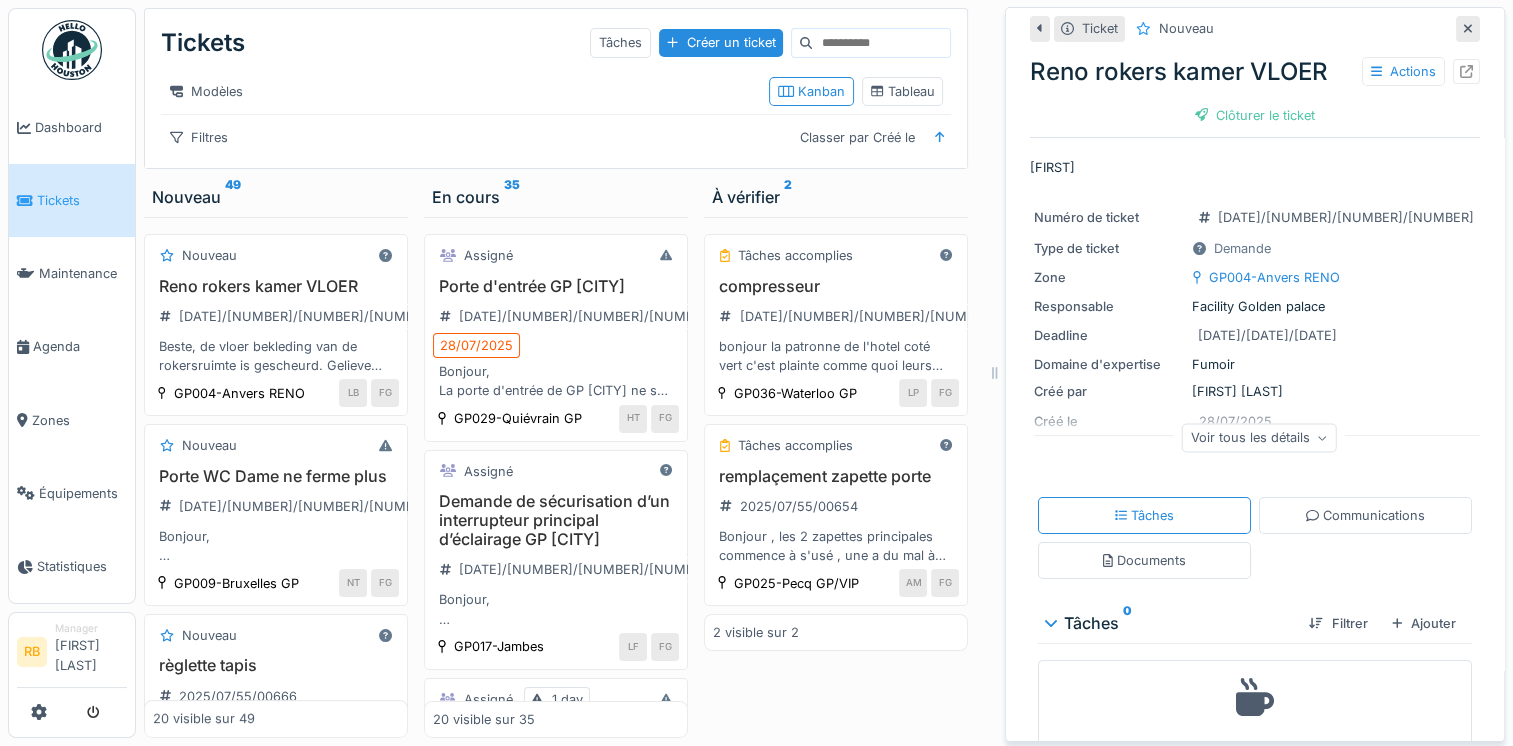 click on "Voir tous les détails" at bounding box center (1259, 437) 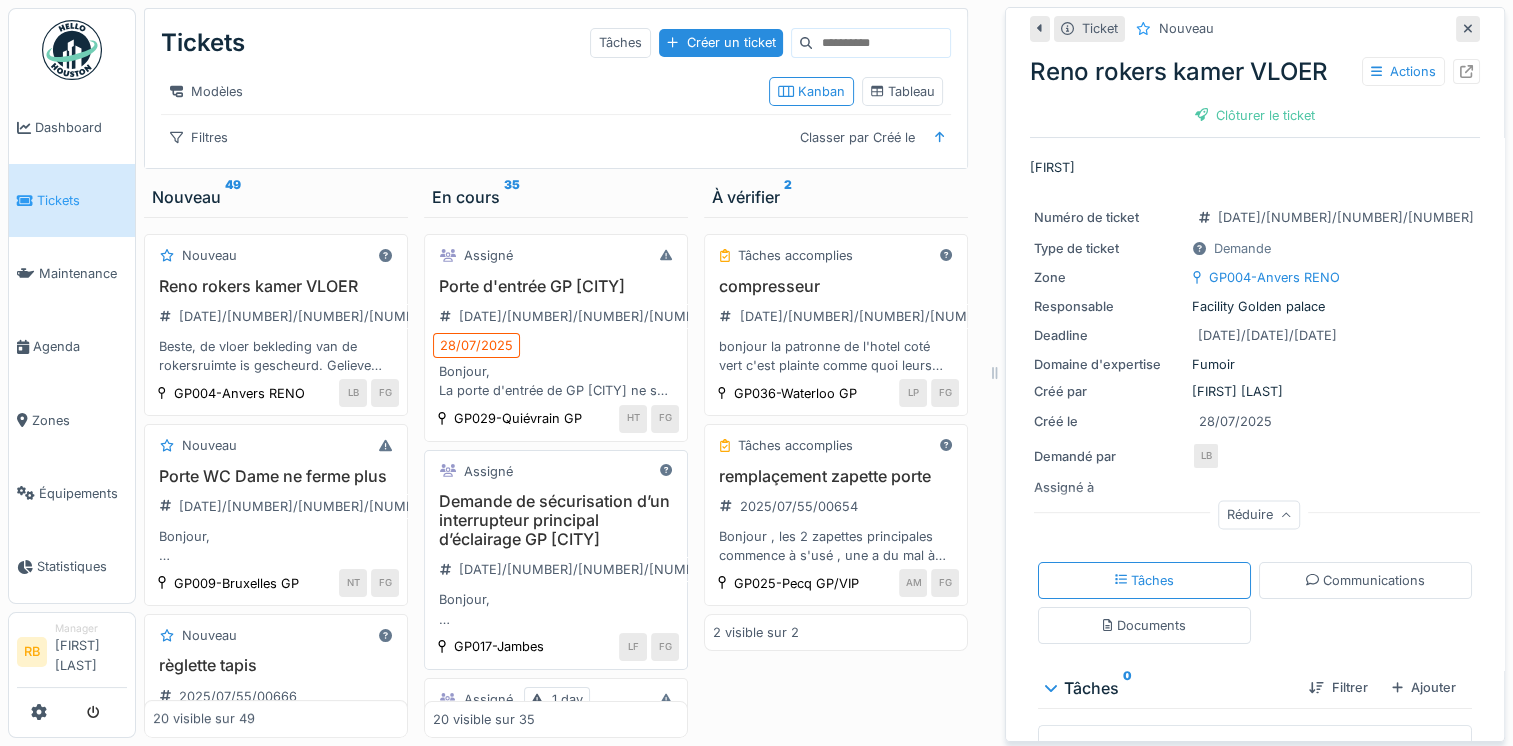 click on "Demande de sécurisation d’un interrupteur principal d’éclairage GP [CITY] [DATE]/[NUMBER]/[NUMBER]/[NUMBER] Bonjour,
Je souhaite faire une demande d’intervention concernant l’interrupteur principal qui contrôle l’ensemble de l’éclairage de la salle de [CITY].
Cet interrupteur se trouve actuellement dans la vitrine de gauche, à un emplacement facilement accessible, ce qui peut entraîner une manipulation involontaire. Cela représente un risque de coupure générale de l’éclairage pendant les activités en cours.
Je sollicite donc la pose d’un dispositif permettant de sécuriser cet interrupteur (ex. : capot de protection, verrouillage, ou autre système adapté), afin d’éviter toute manipulation accidentelle ou non autorisée.
Je vous remercie par avance pour votre intervention et reste à disposition pour toute information complémentaire.
Bàv" at bounding box center [556, 560] 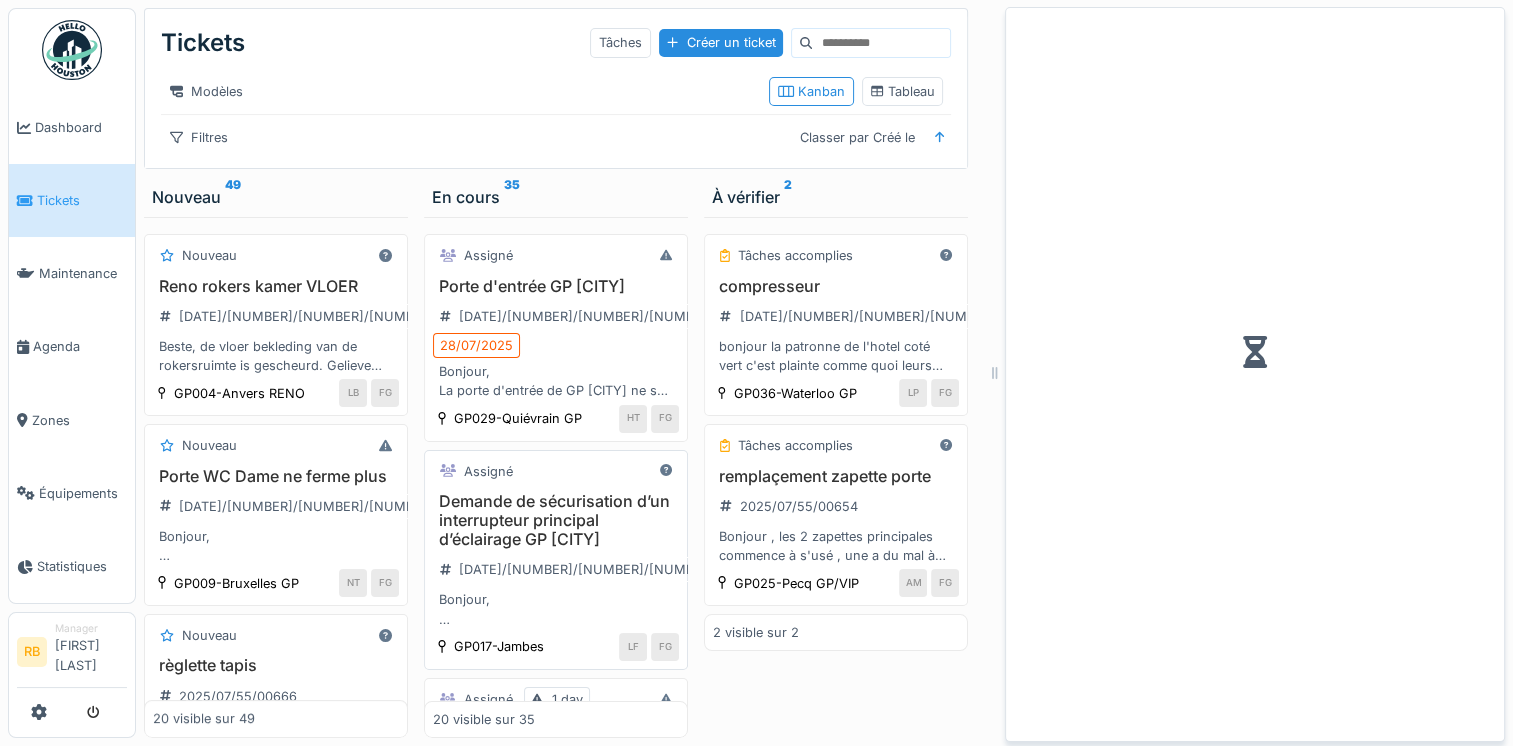 scroll, scrollTop: 0, scrollLeft: 0, axis: both 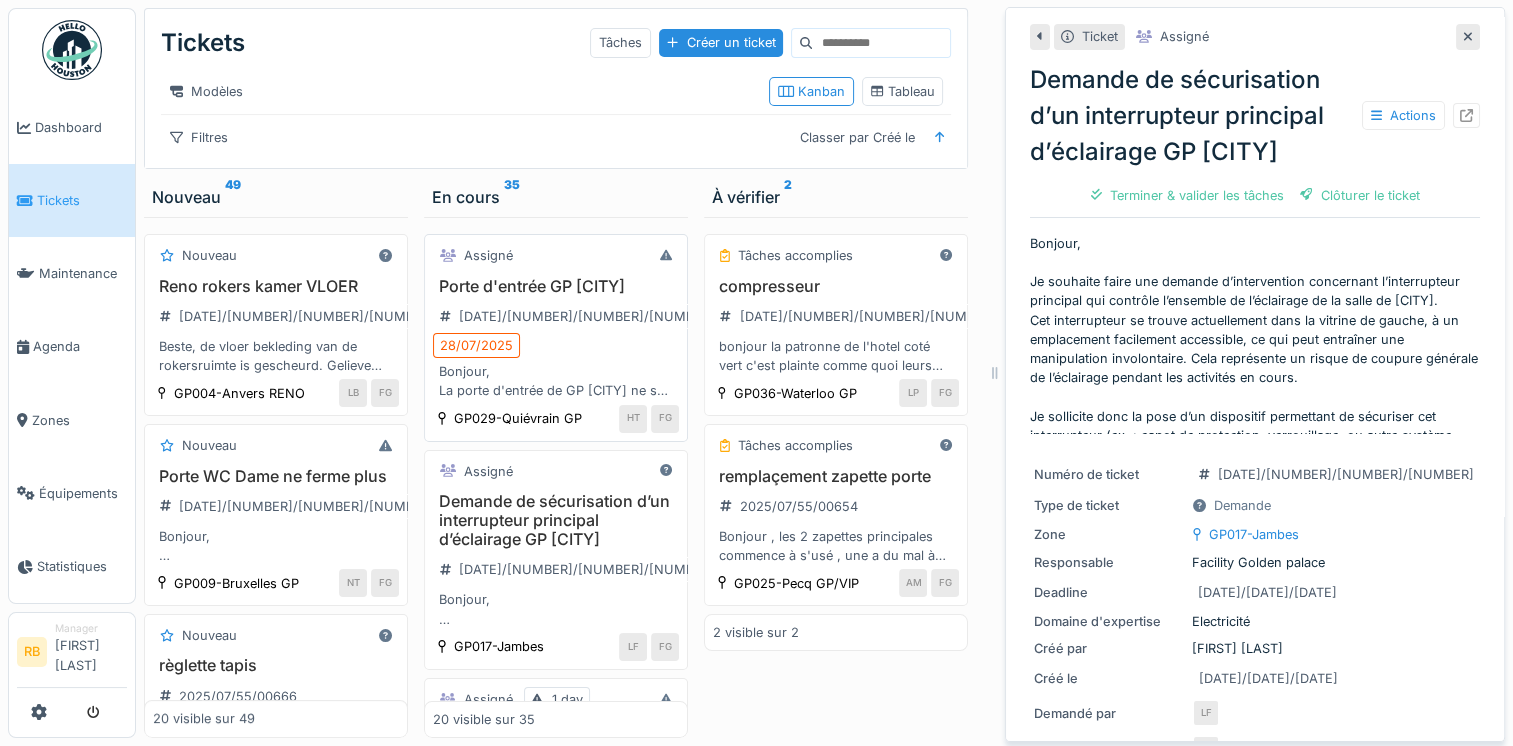 click on "Porte d'entrée GP [CITY] [DATE]/[NUMBER]/[NUMBER]/[NUMBER] [DATE]/[DATE]/[DATE] Bonjour,
La porte d'entrée de GP [CITY] ne se ferme plus. Pourriez-vous, SVP, faire le nécessaire.
J'ai ouvert le ticket à mon nom car Giusy est absente." at bounding box center [556, 339] 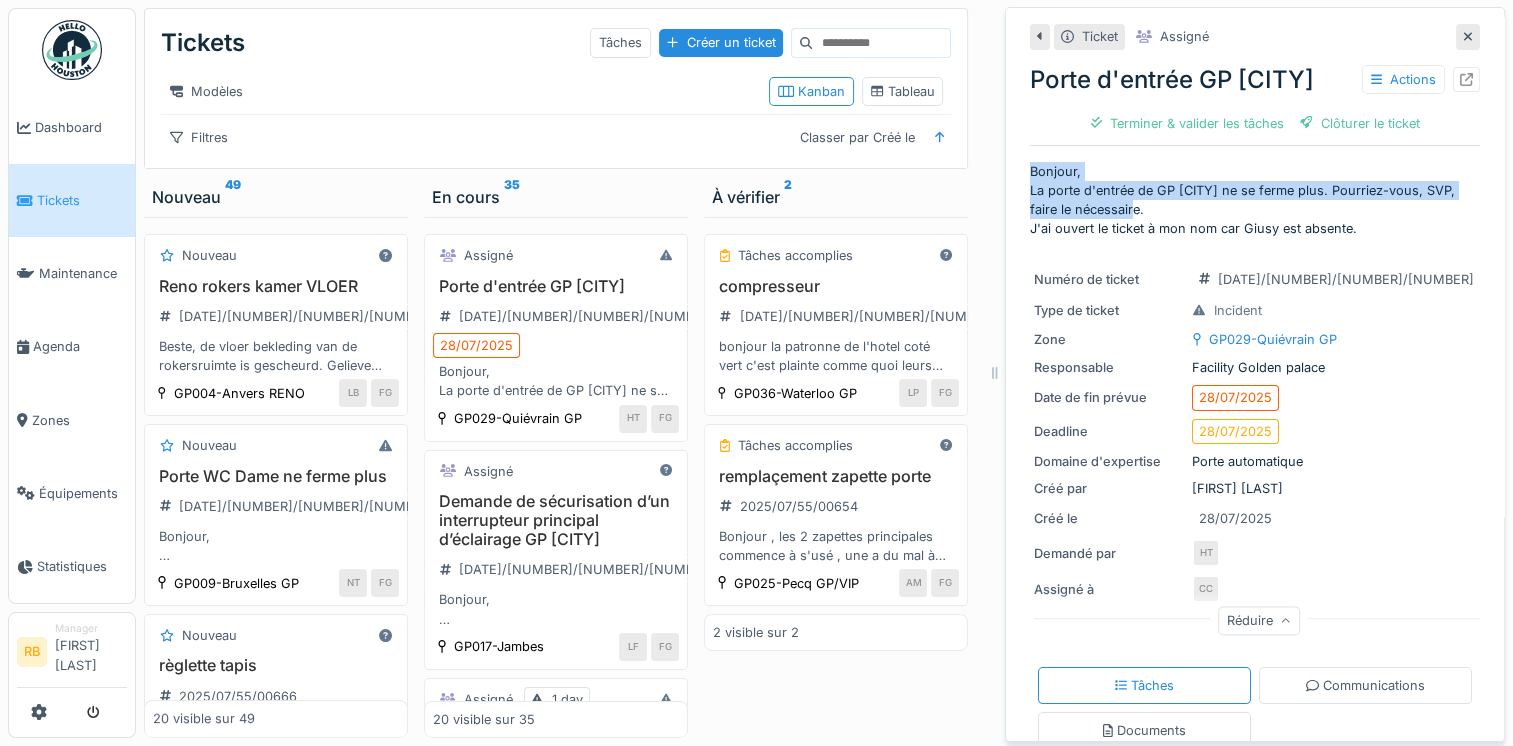 drag, startPoint x: 1126, startPoint y: 205, endPoint x: 1001, endPoint y: 172, distance: 129.28264 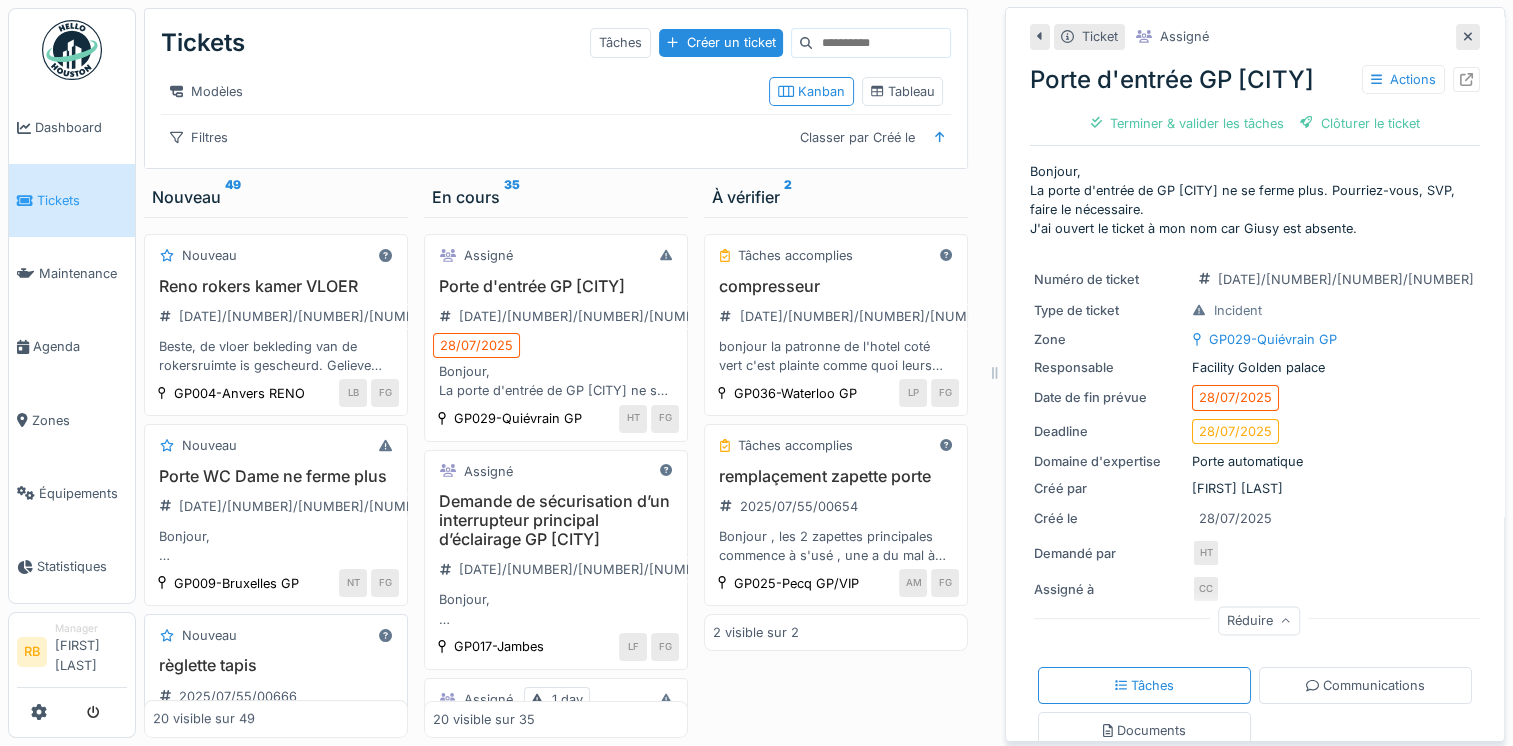 drag, startPoint x: 294, startPoint y: 690, endPoint x: 315, endPoint y: 649, distance: 46.06517 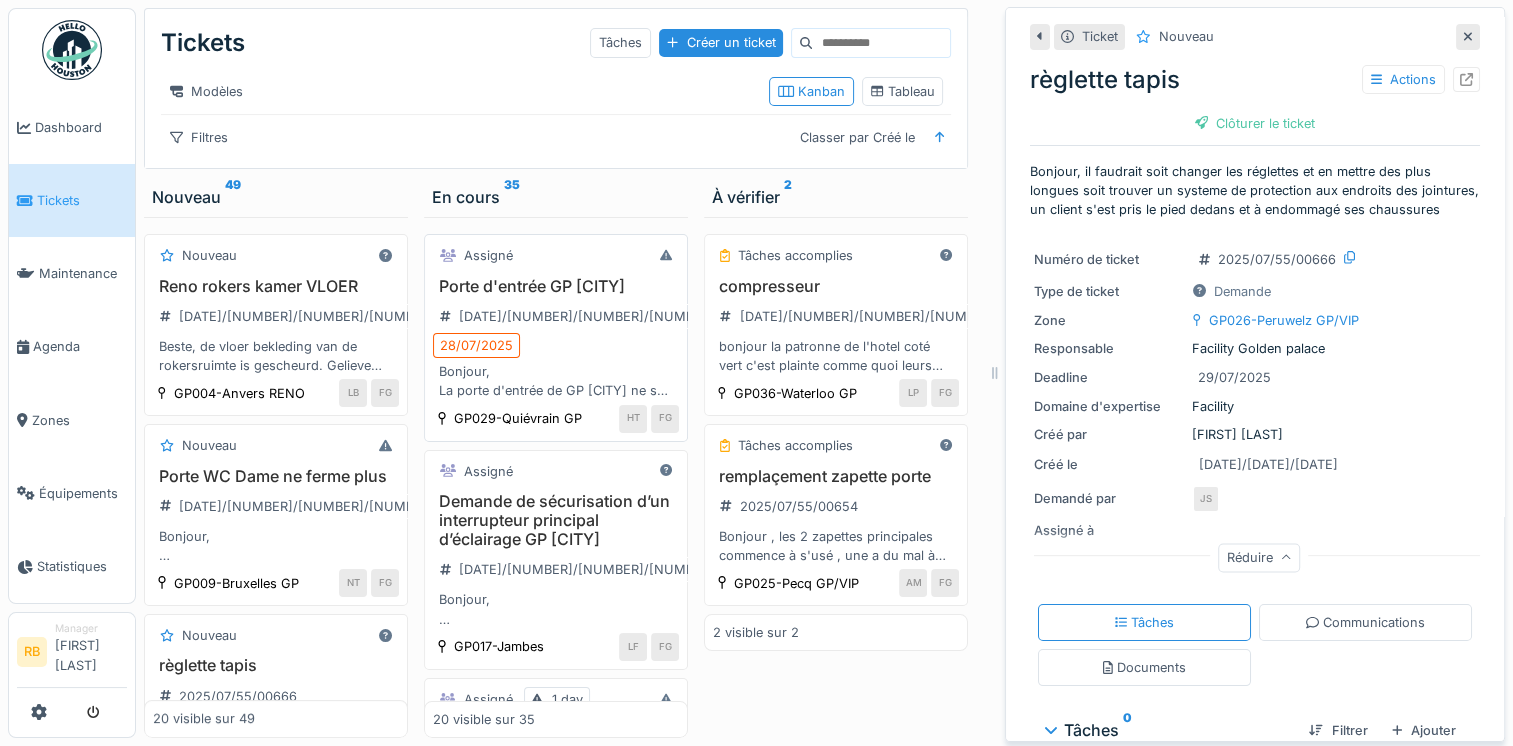 click on "Porte d'entrée GP [CITY] [DATE]/[NUMBER]/[NUMBER]/[NUMBER] [DATE]/[DATE]/[DATE] Bonjour,
La porte d'entrée de GP [CITY] ne se ferme plus. Pourriez-vous, SVP, faire le nécessaire.
J'ai ouvert le ticket à mon nom car Giusy est absente." at bounding box center (556, 339) 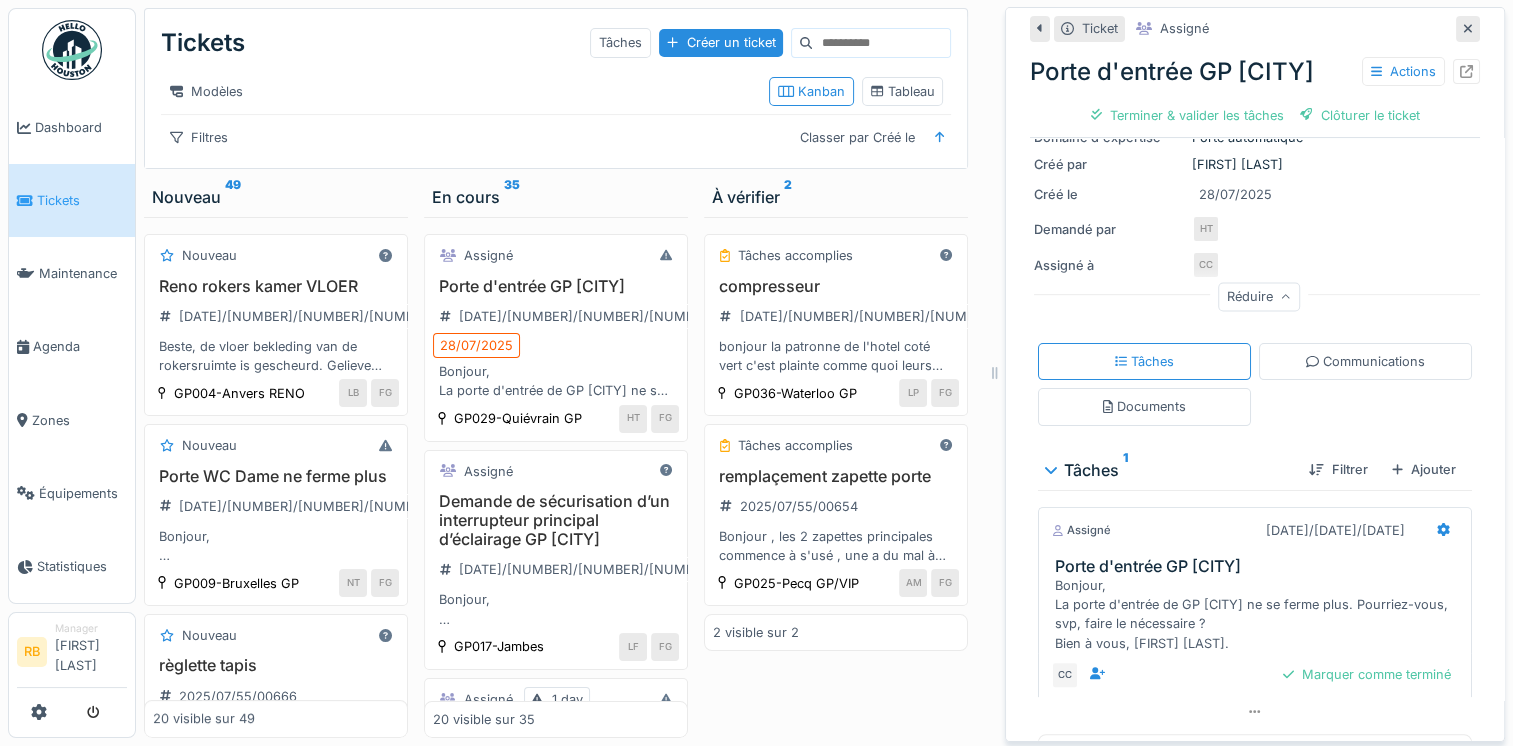 scroll, scrollTop: 0, scrollLeft: 0, axis: both 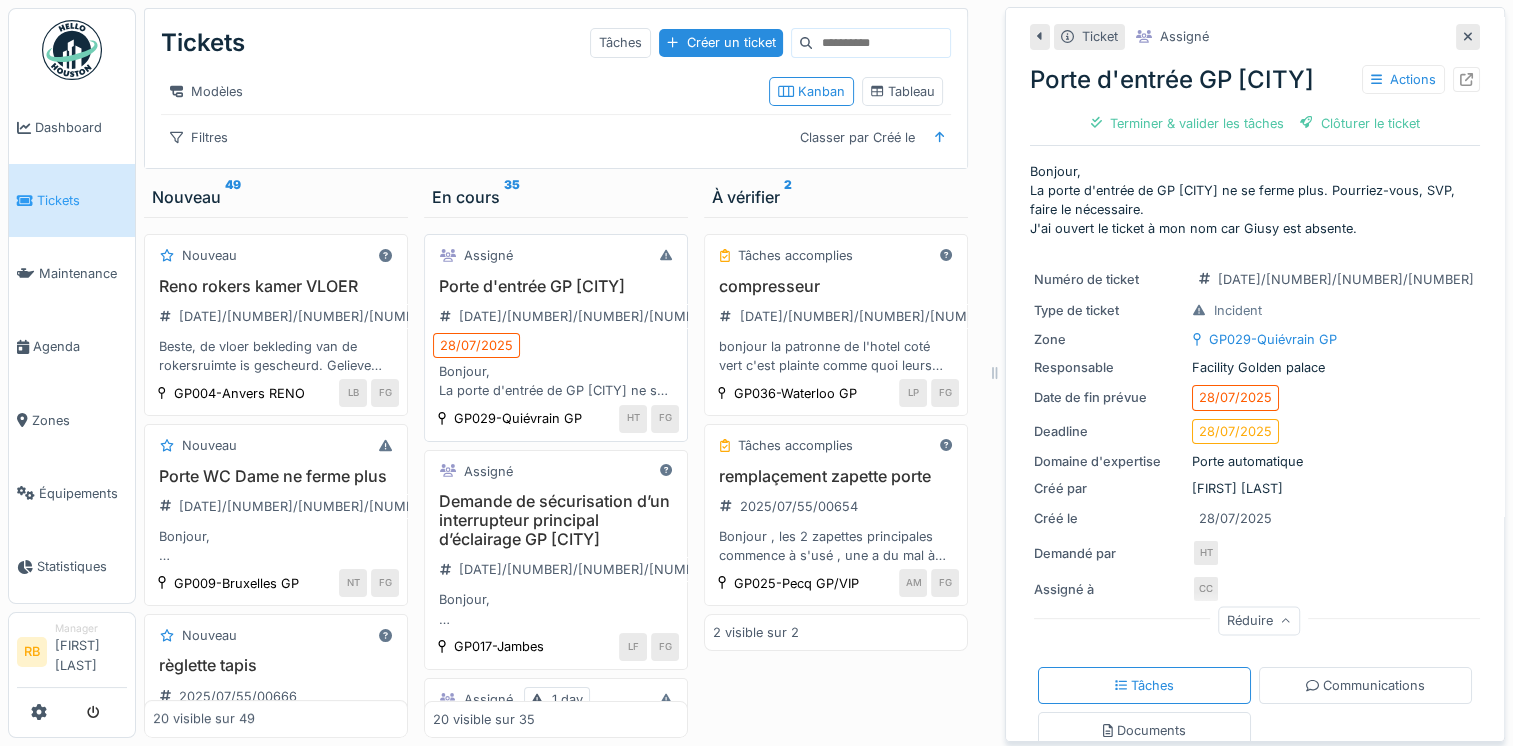 click on "Bonjour,
La porte d'entrée de GP [CITY] ne se ferme plus. Pourriez-vous, SVP, faire le nécessaire.
J'ai ouvert le ticket à mon nom car Giusy est absente." at bounding box center [556, 381] 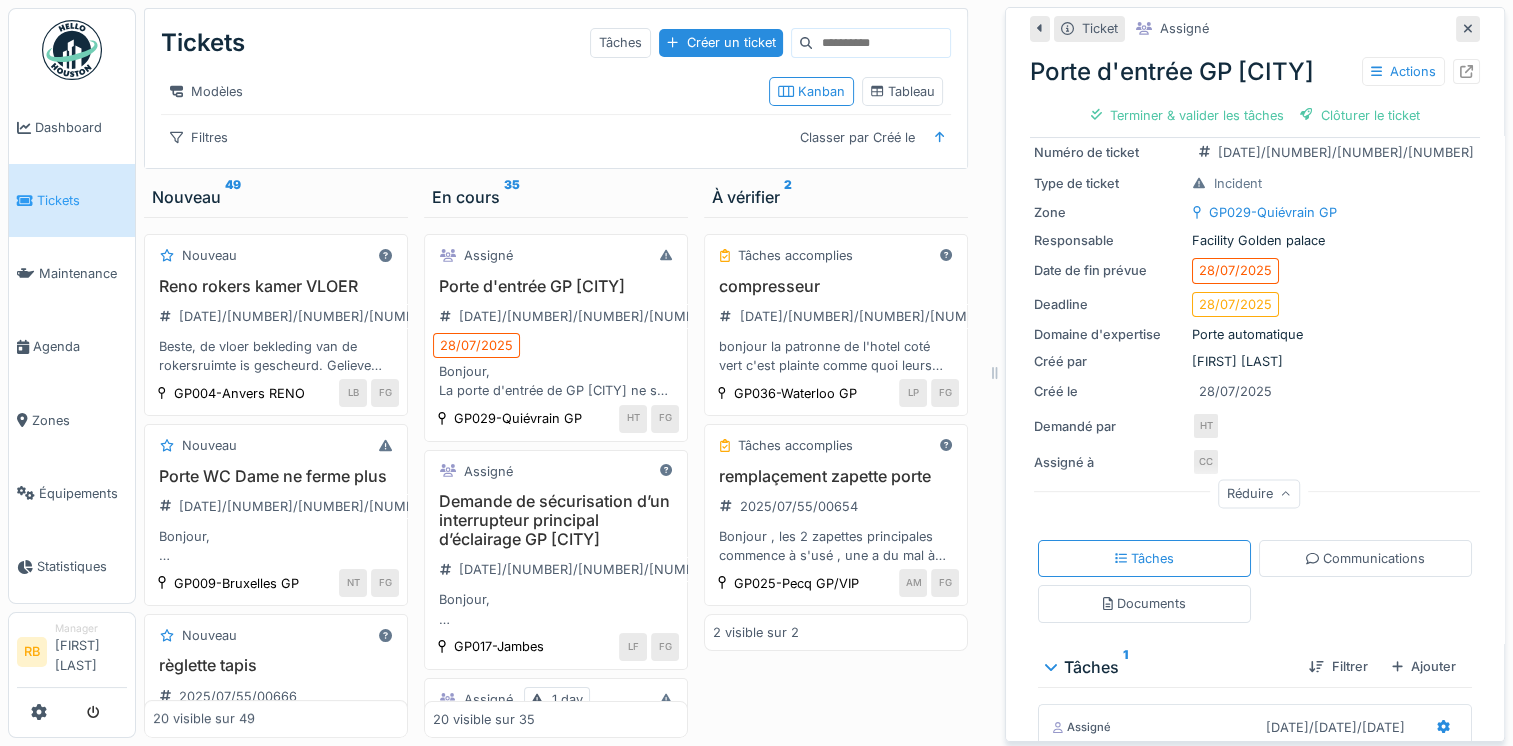 scroll, scrollTop: 0, scrollLeft: 0, axis: both 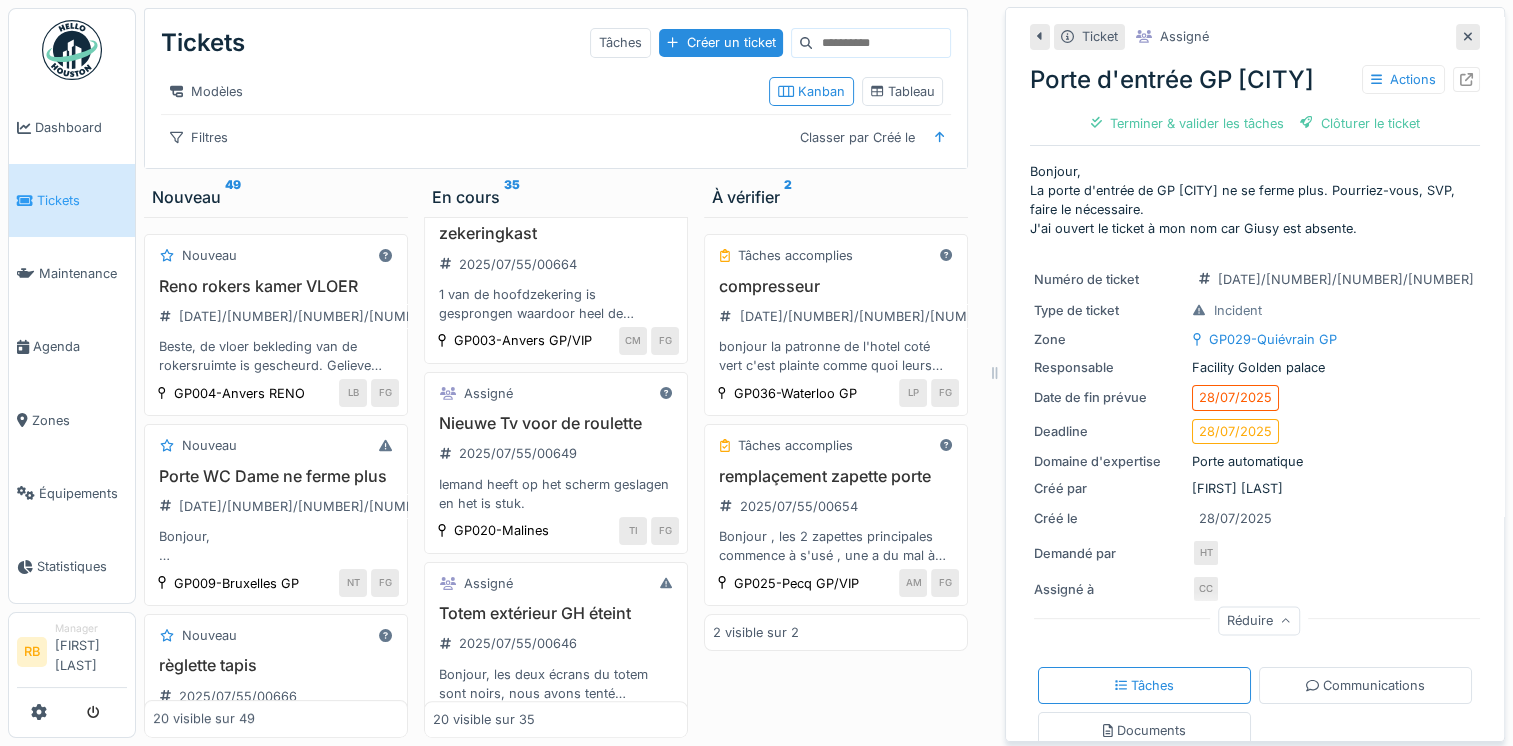 click on "zekeringkast [DATE]/[NUMBER]/[NUMBER] [NUMBER] [NUMBER] van de hoofdzekering is gesprongen waardoor heel de achterkant van grote zaal elektriciteit is uitgevallen
na zekering terug aan te zetten werkt alles terug.
Misschien toch even nakijken zodat het niet meer gebeurt" at bounding box center (556, 273) 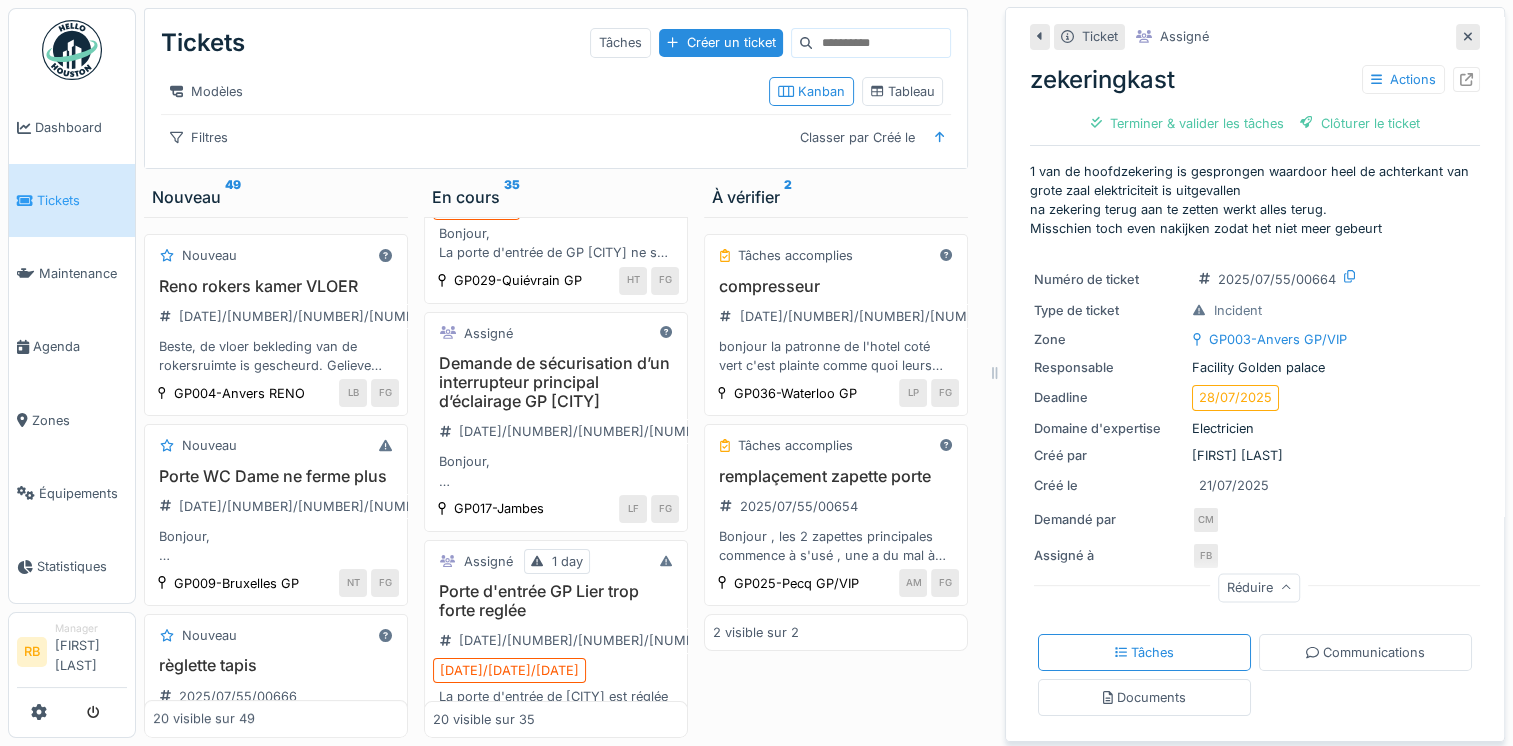 scroll, scrollTop: 0, scrollLeft: 0, axis: both 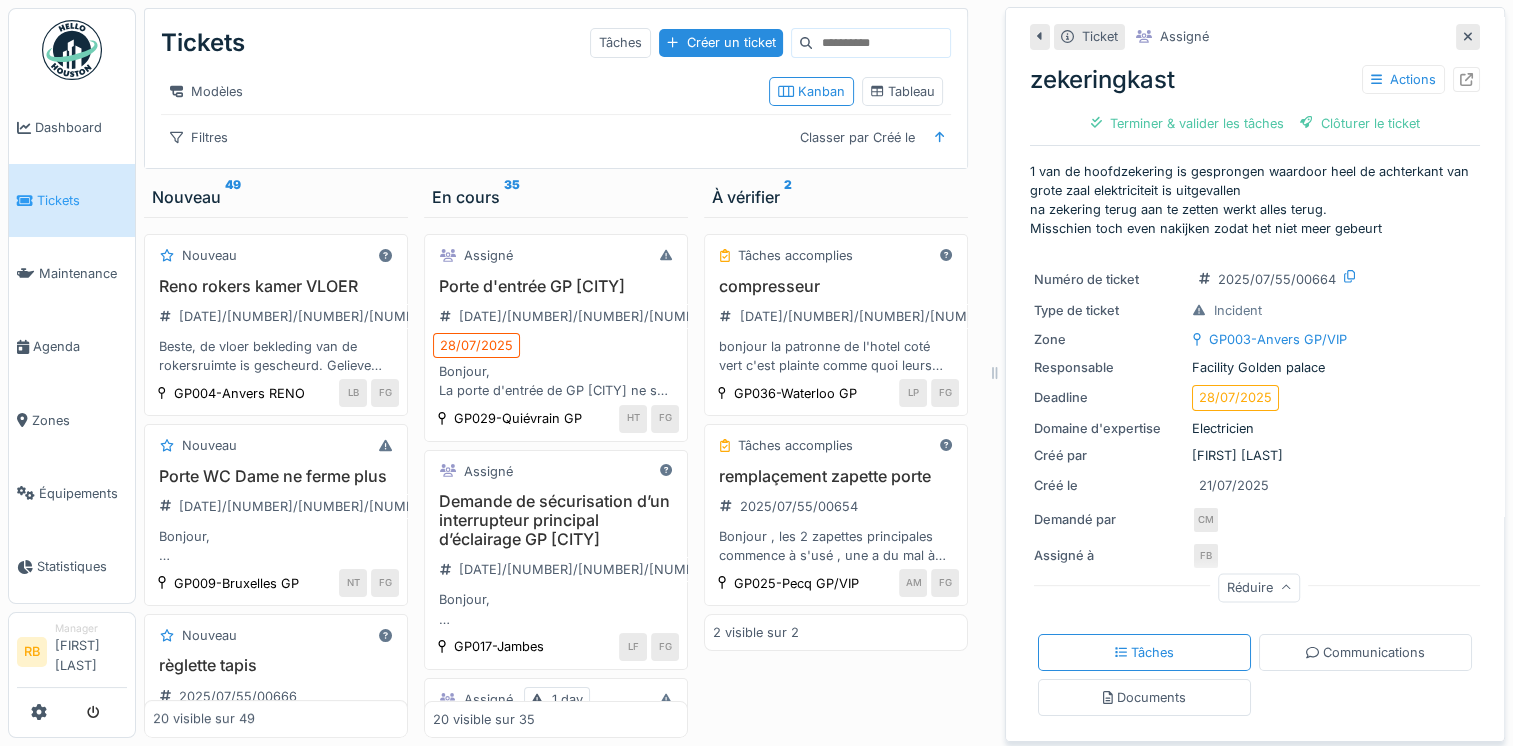 click on "Modèles" at bounding box center [457, 91] 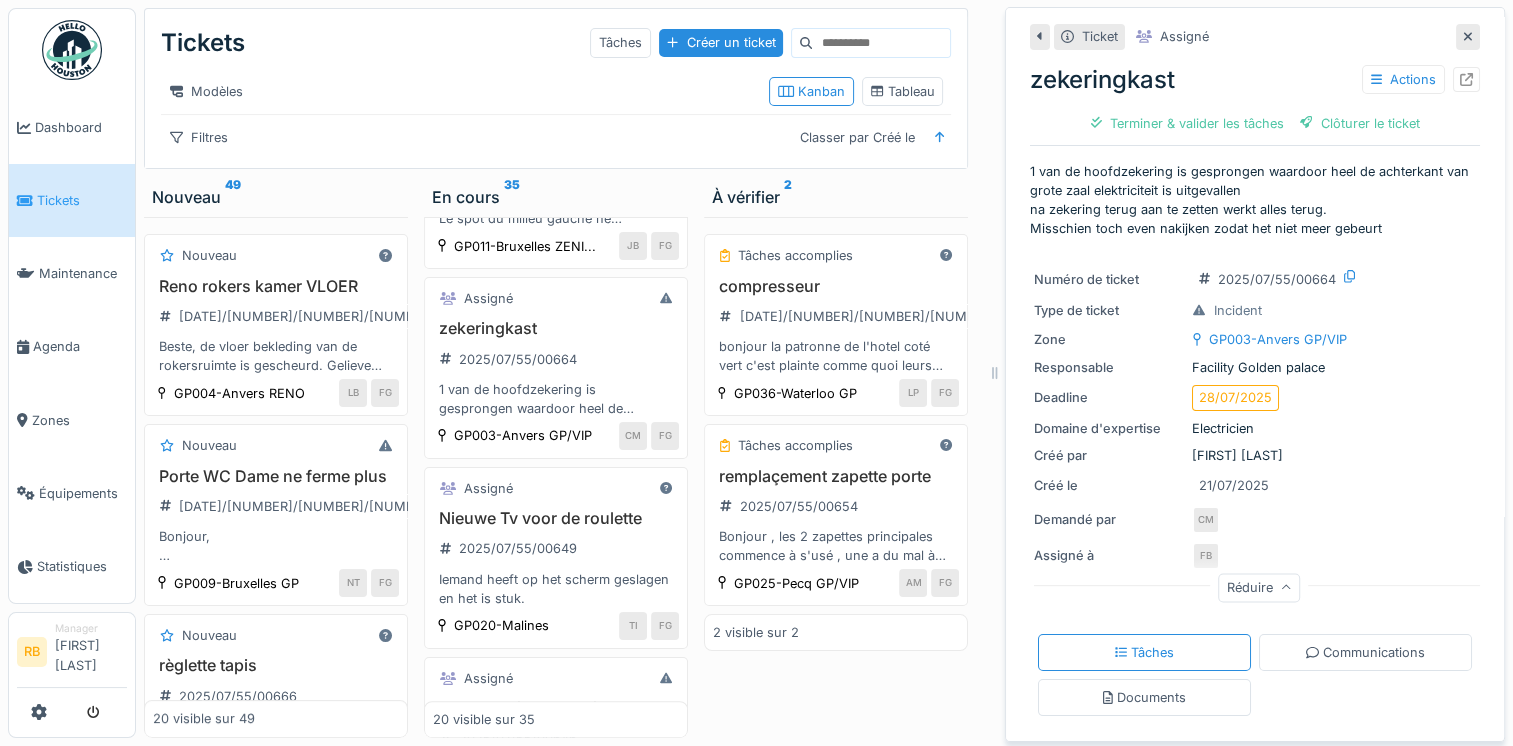 scroll, scrollTop: 1223, scrollLeft: 0, axis: vertical 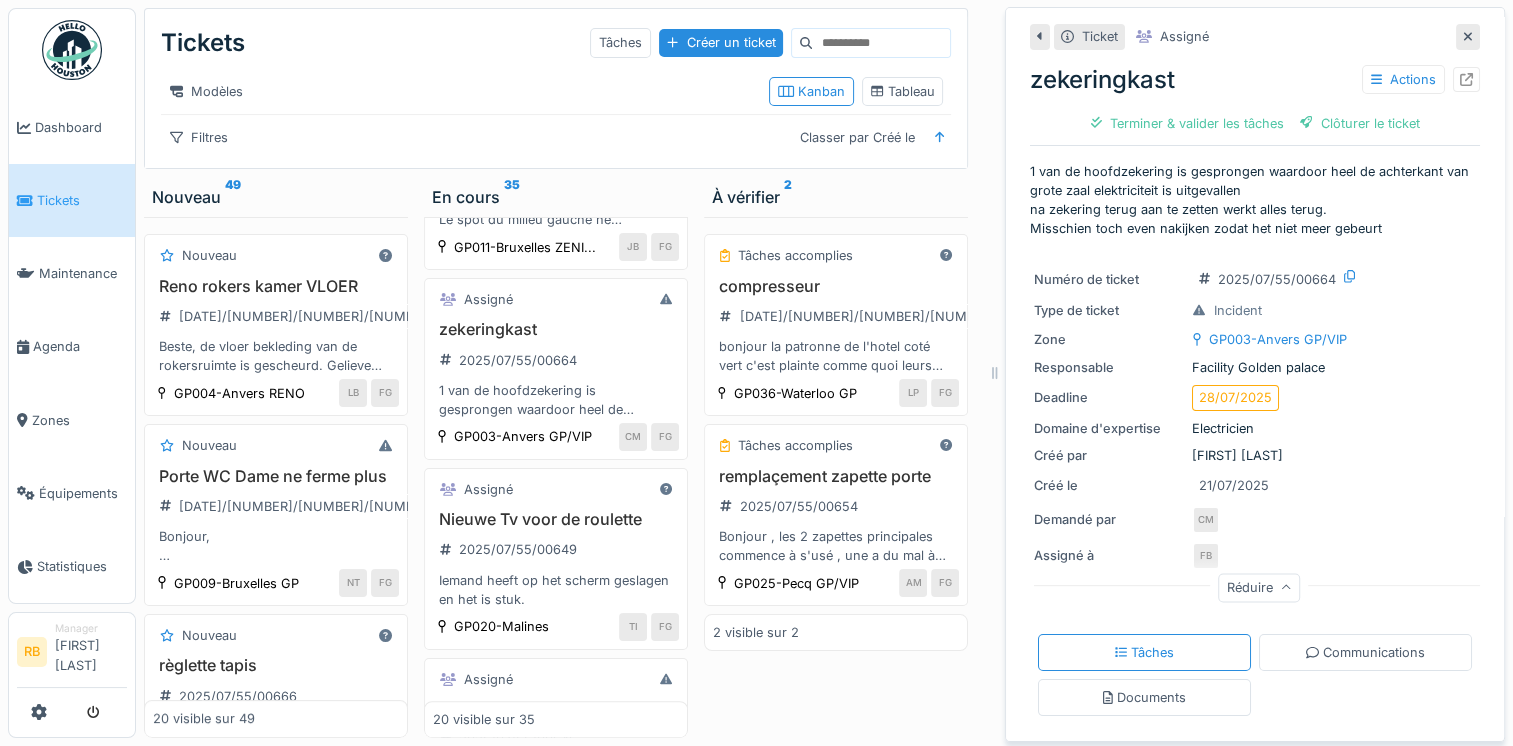 click on "zekeringkast [DATE]/[NUMBER]/[NUMBER] [NUMBER] [NUMBER] van de hoofdzekering is gesprongen waardoor heel de achterkant van grote zaal elektriciteit is uitgevallen
na zekering terug aan te zetten werkt alles terug.
Misschien toch even nakijken zodat het niet meer gebeurt" at bounding box center [556, 369] 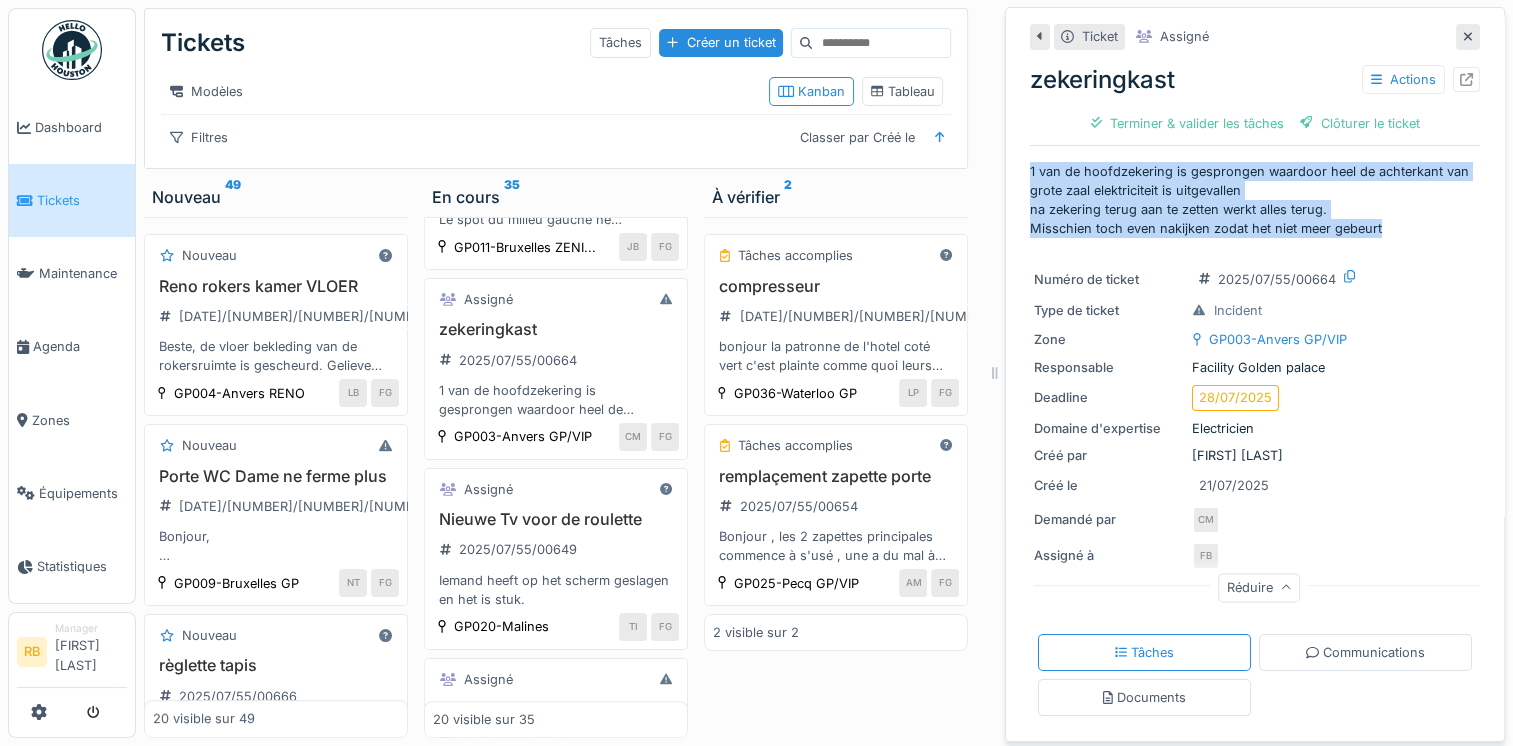 drag, startPoint x: 1383, startPoint y: 219, endPoint x: 1012, endPoint y: 166, distance: 374.7666 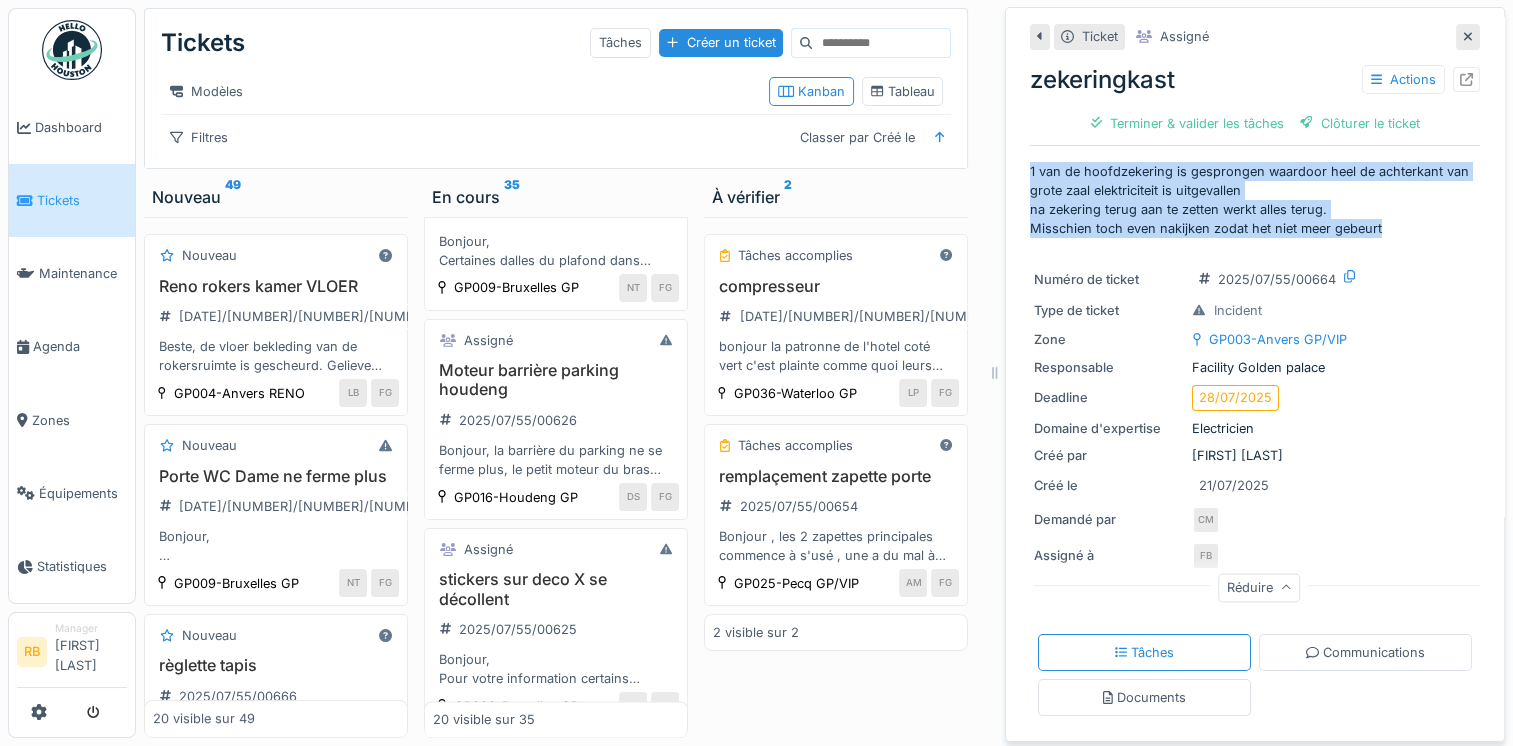 scroll, scrollTop: 2742, scrollLeft: 0, axis: vertical 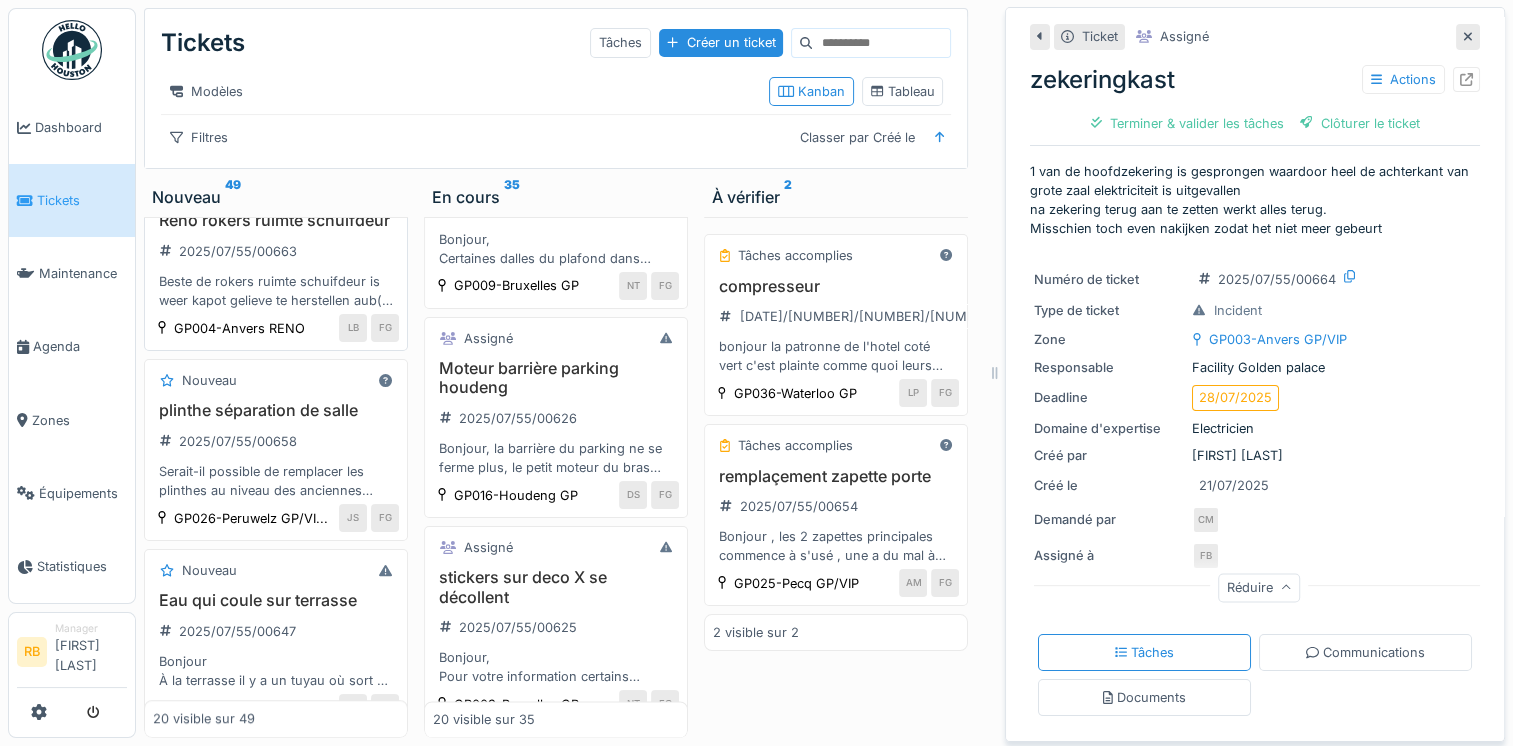 click on "Reno rokers ruimte schuifdeur [DATE]/[NUMBER]/[NUMBER]/[NUMBER] Beste de rokers ruimte schuifdeur is weer kapot gelieve te herstellen aub( dringent aub)" at bounding box center [276, 260] 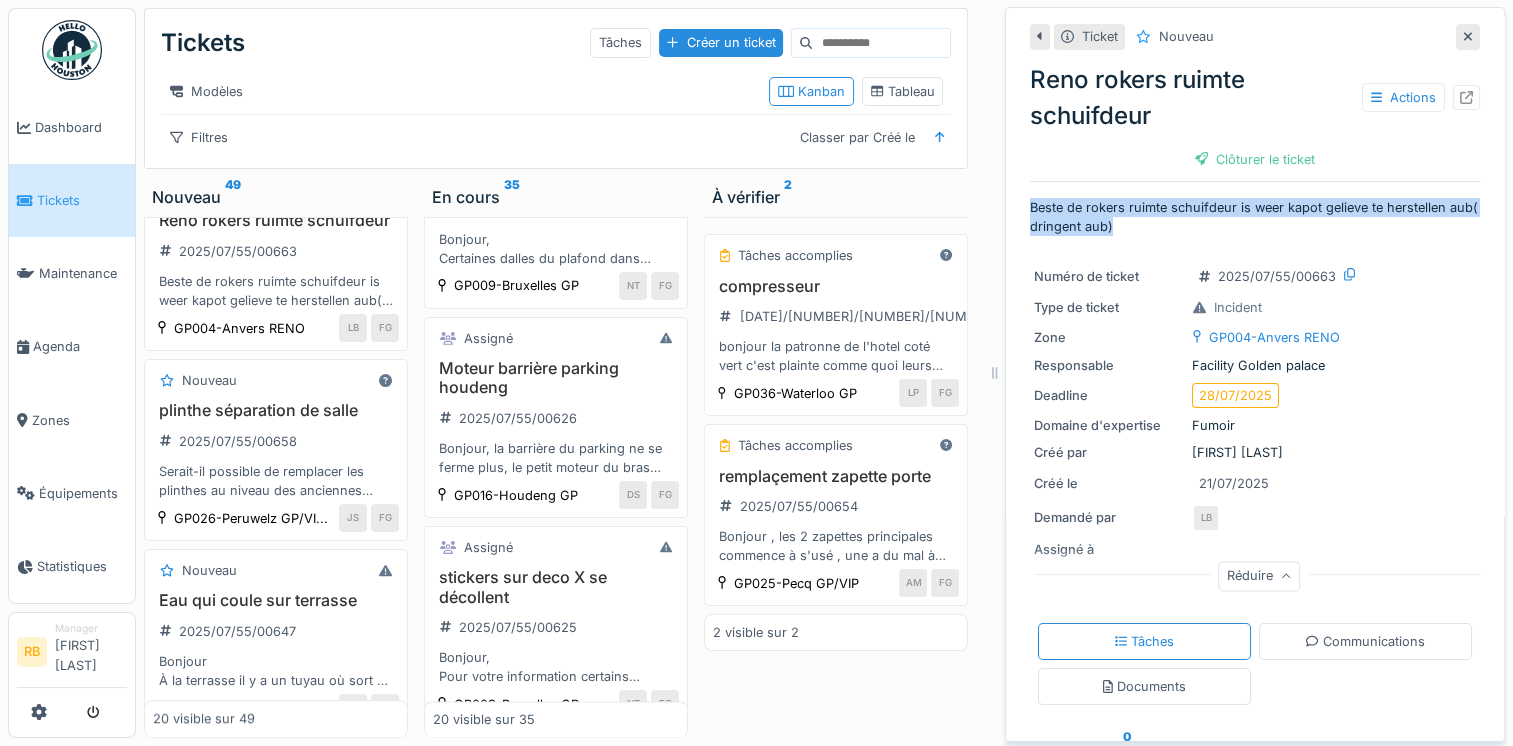 drag, startPoint x: 1147, startPoint y: 226, endPoint x: 1008, endPoint y: 199, distance: 141.59802 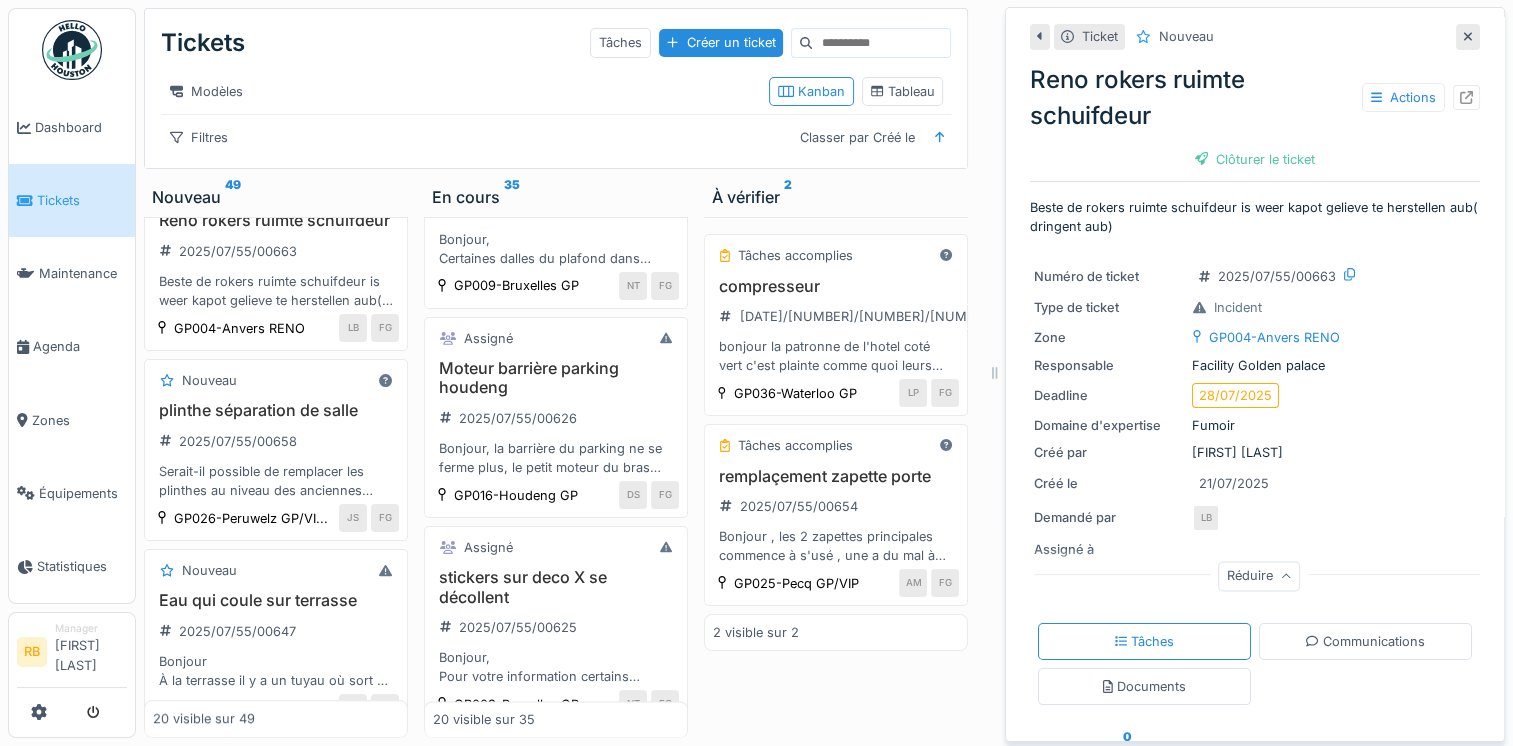 click on "Numéro de ticket [DATE]/[NUMBER]/[NUMBER]/[NUMBER]" at bounding box center [1255, 276] 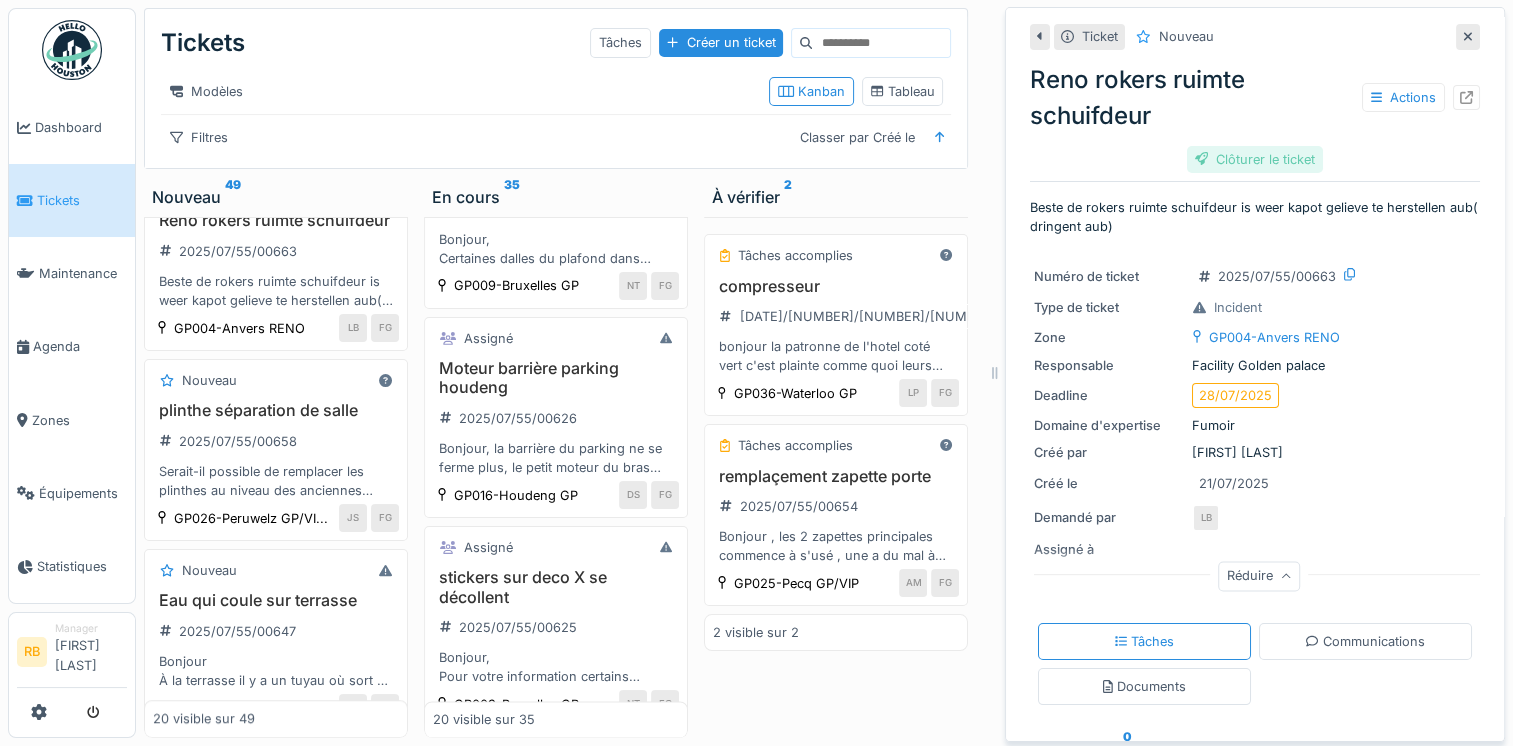 click on "Clôturer le ticket" at bounding box center [1255, 159] 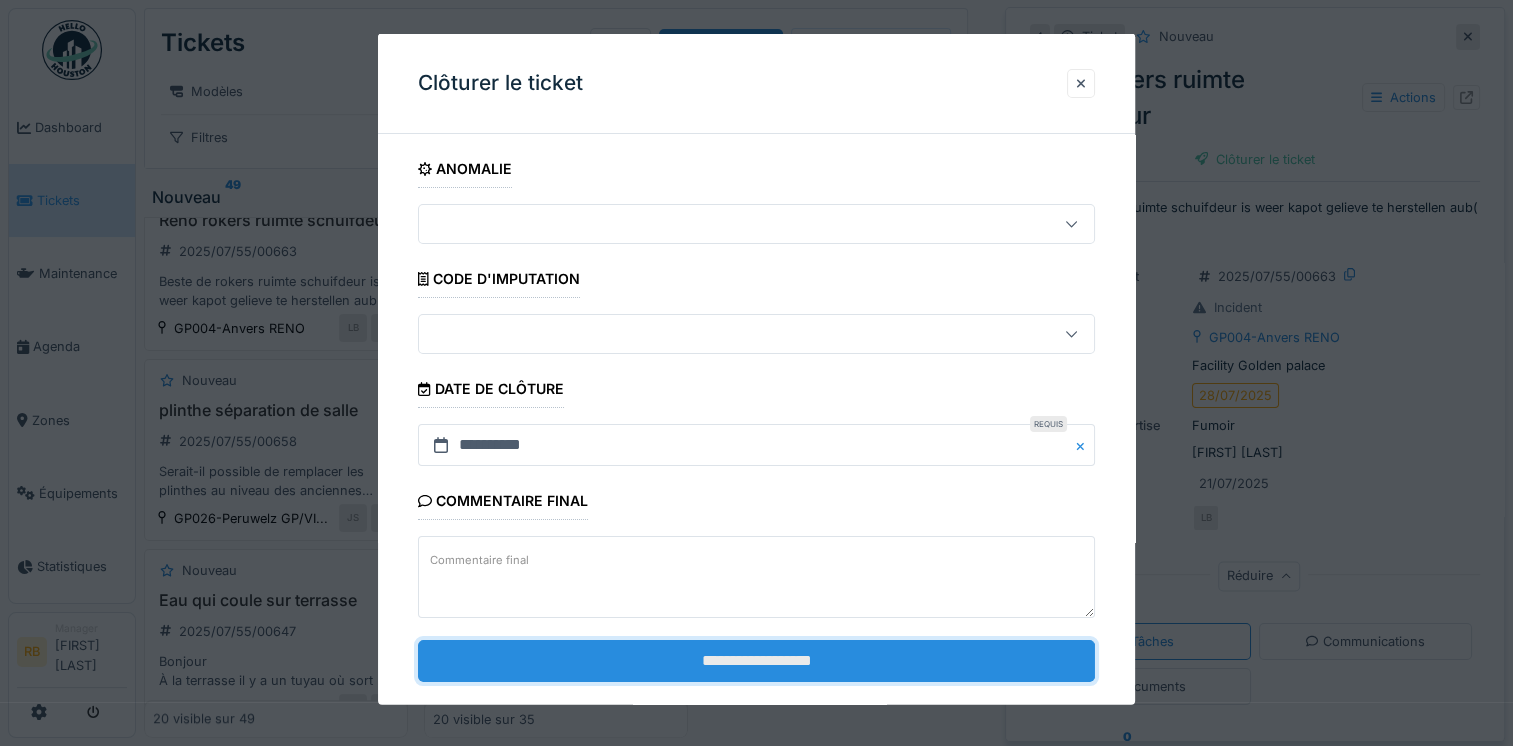 click on "**********" at bounding box center [756, 660] 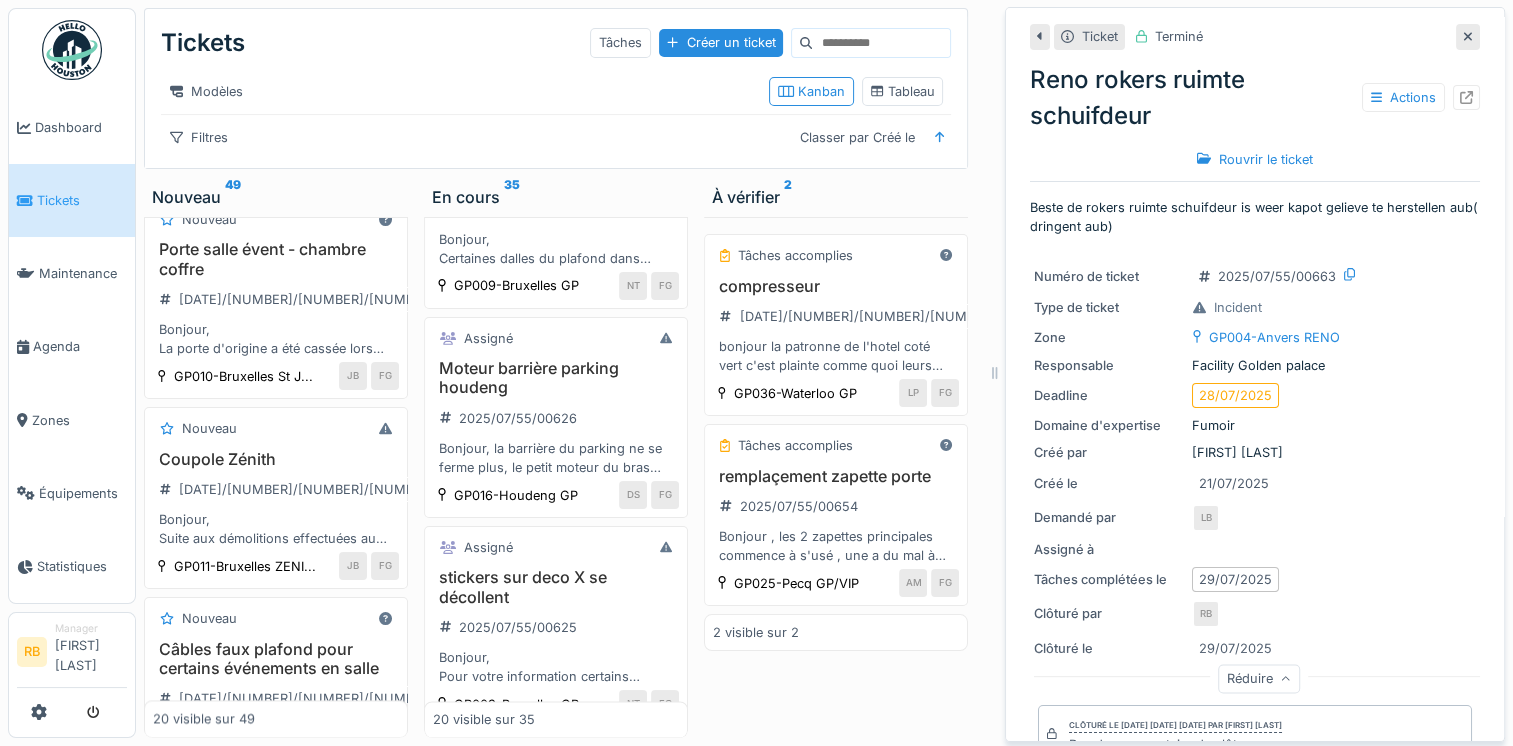 scroll, scrollTop: 2752, scrollLeft: 0, axis: vertical 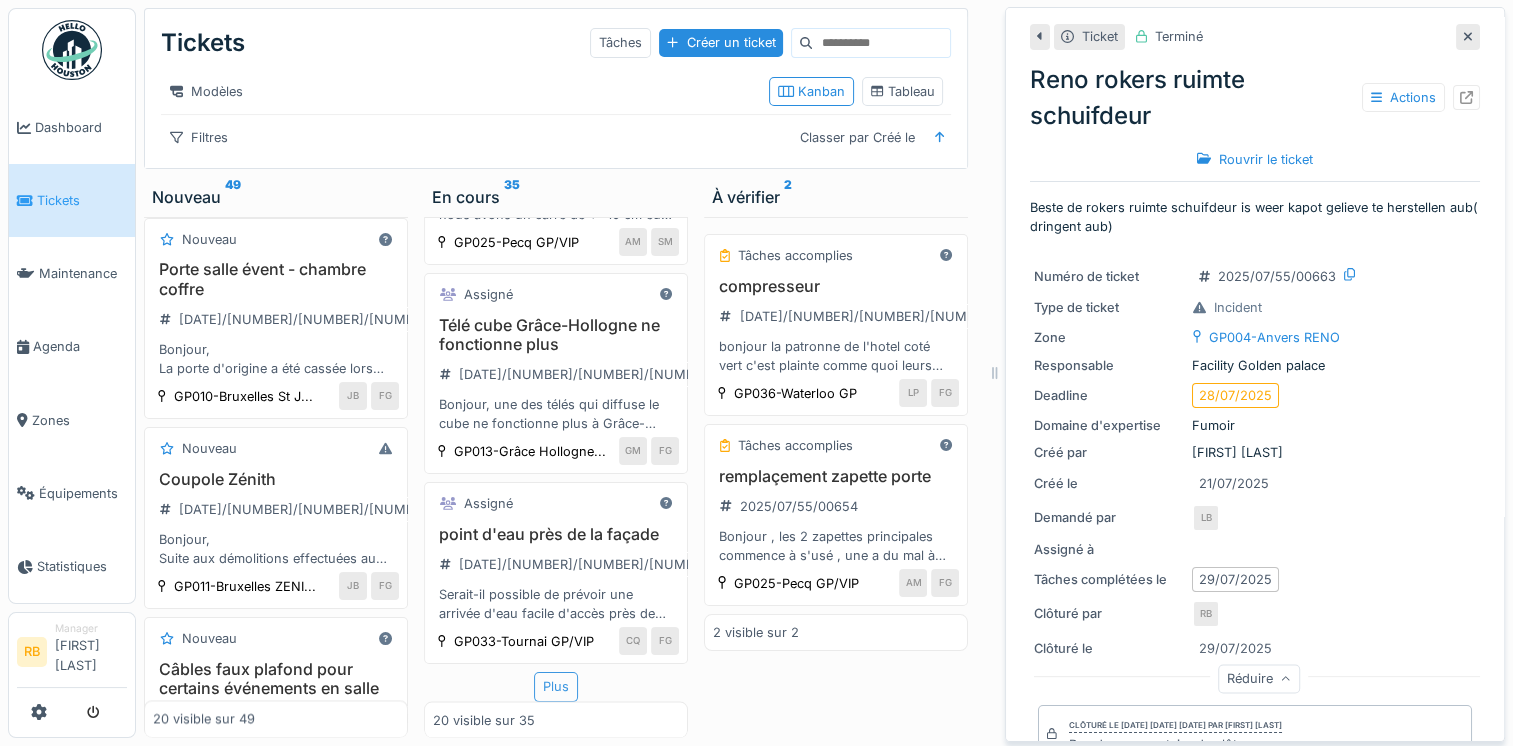click on "Plus" at bounding box center [556, 686] 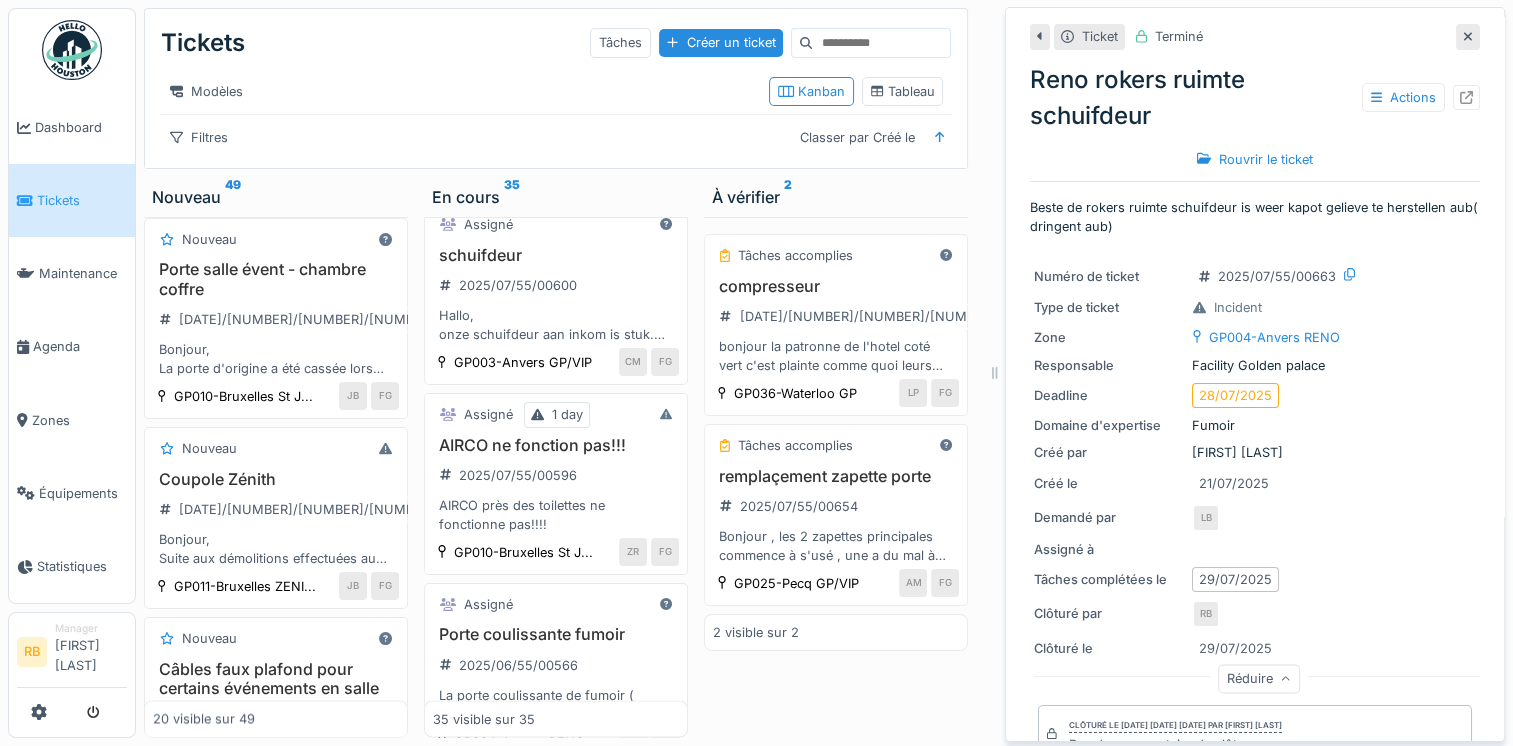 scroll, scrollTop: 4196, scrollLeft: 0, axis: vertical 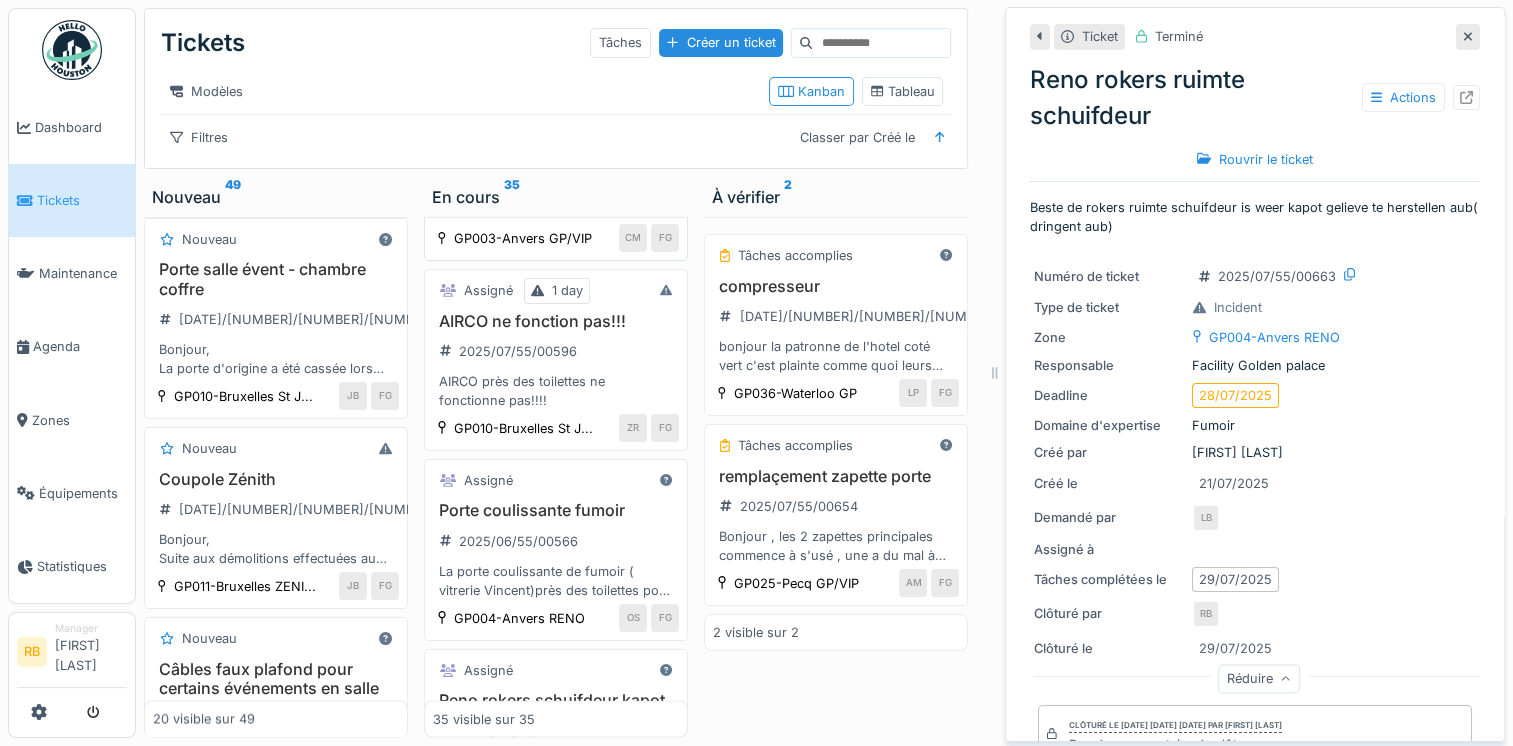 click on "schuifdeur [DATE]/[NUMBER]/[NUMBER]/[NUMBER] Hallo,
onze schuifdeur aan inkom is stuk.
Zou u iemand kunnen sturen om te repareren" at bounding box center [556, 171] 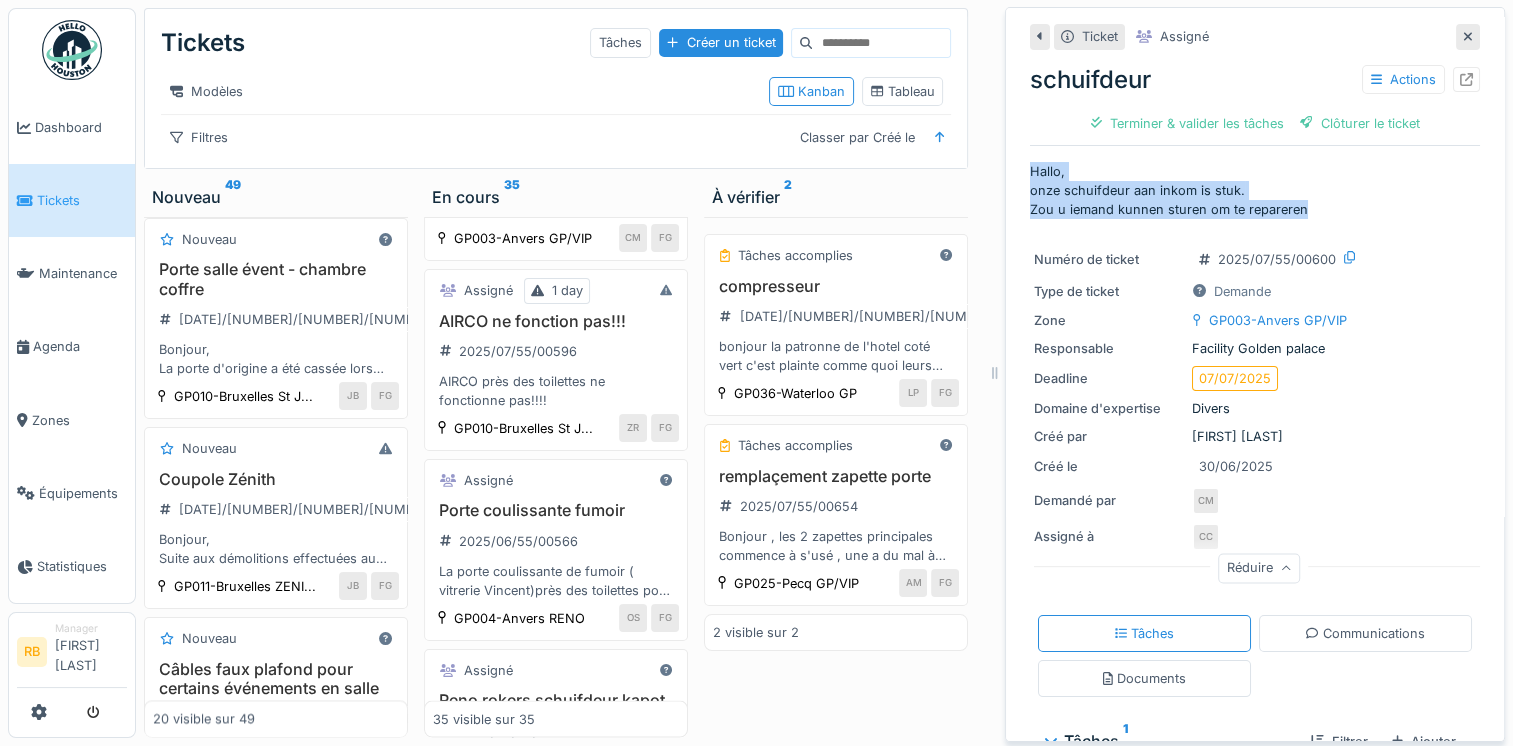drag, startPoint x: 1296, startPoint y: 203, endPoint x: 1010, endPoint y: 174, distance: 287.46652 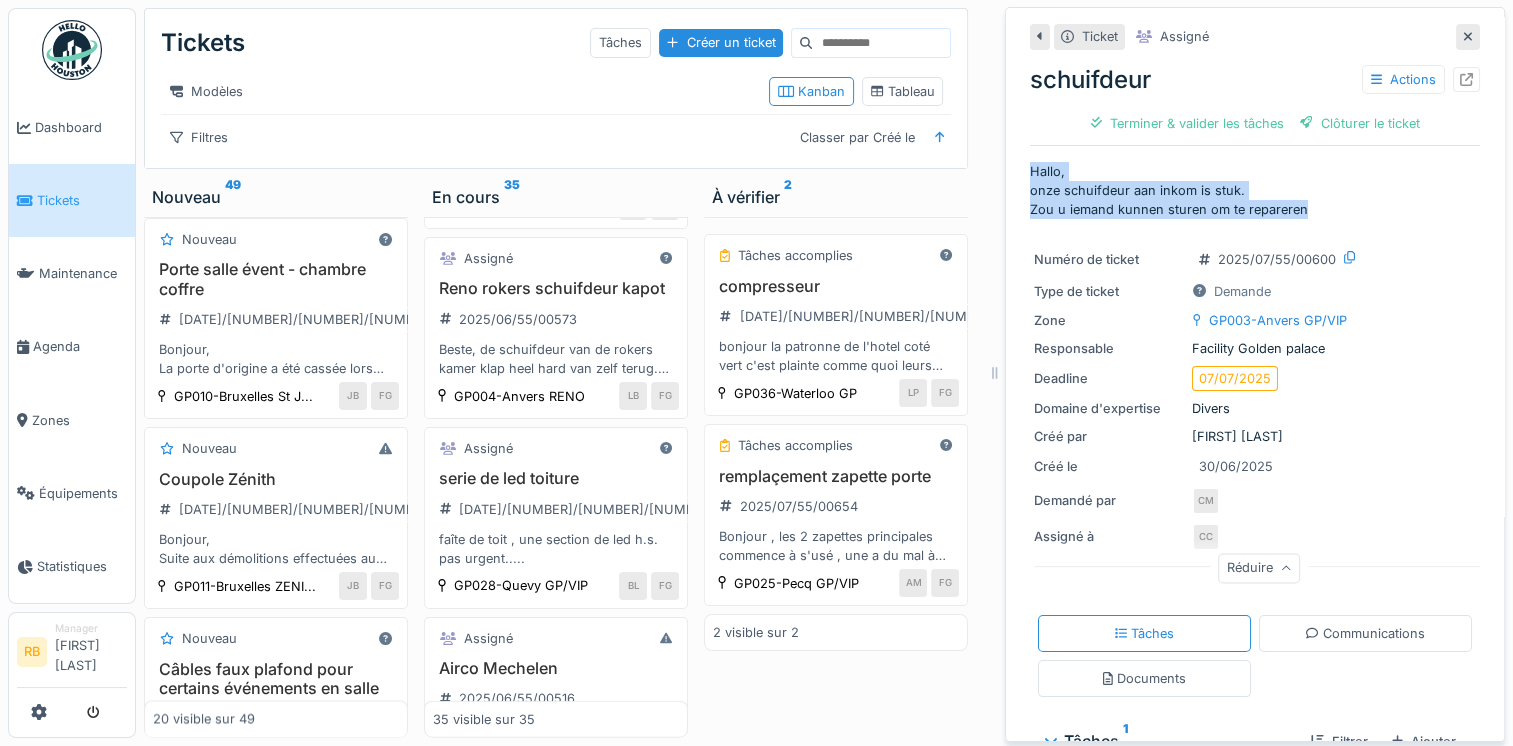 scroll, scrollTop: 4686, scrollLeft: 0, axis: vertical 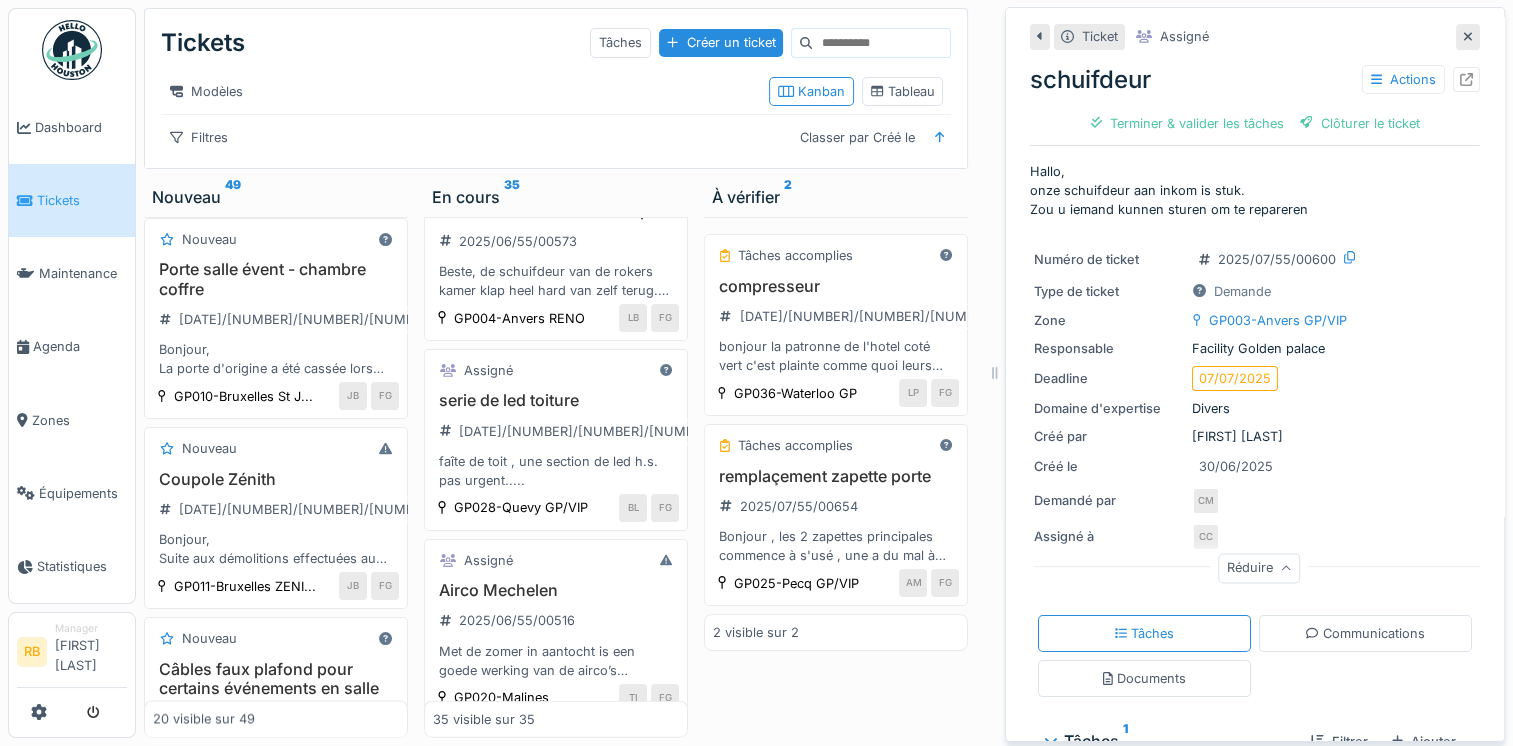 click on "Porte coulissante fumoir [DATE]/[NUMBER]/[NUMBER]/[NUMBER] La porte coulissante de fumoir ( vitrerie Vincent)près des toilettes pour personnes handicapées est à nouveau défectueuse. Lors de la fermeture, elle devrait normalement ralentir automatiquement pour éviter de claquer et d’endommager le verre" at bounding box center [556, 60] 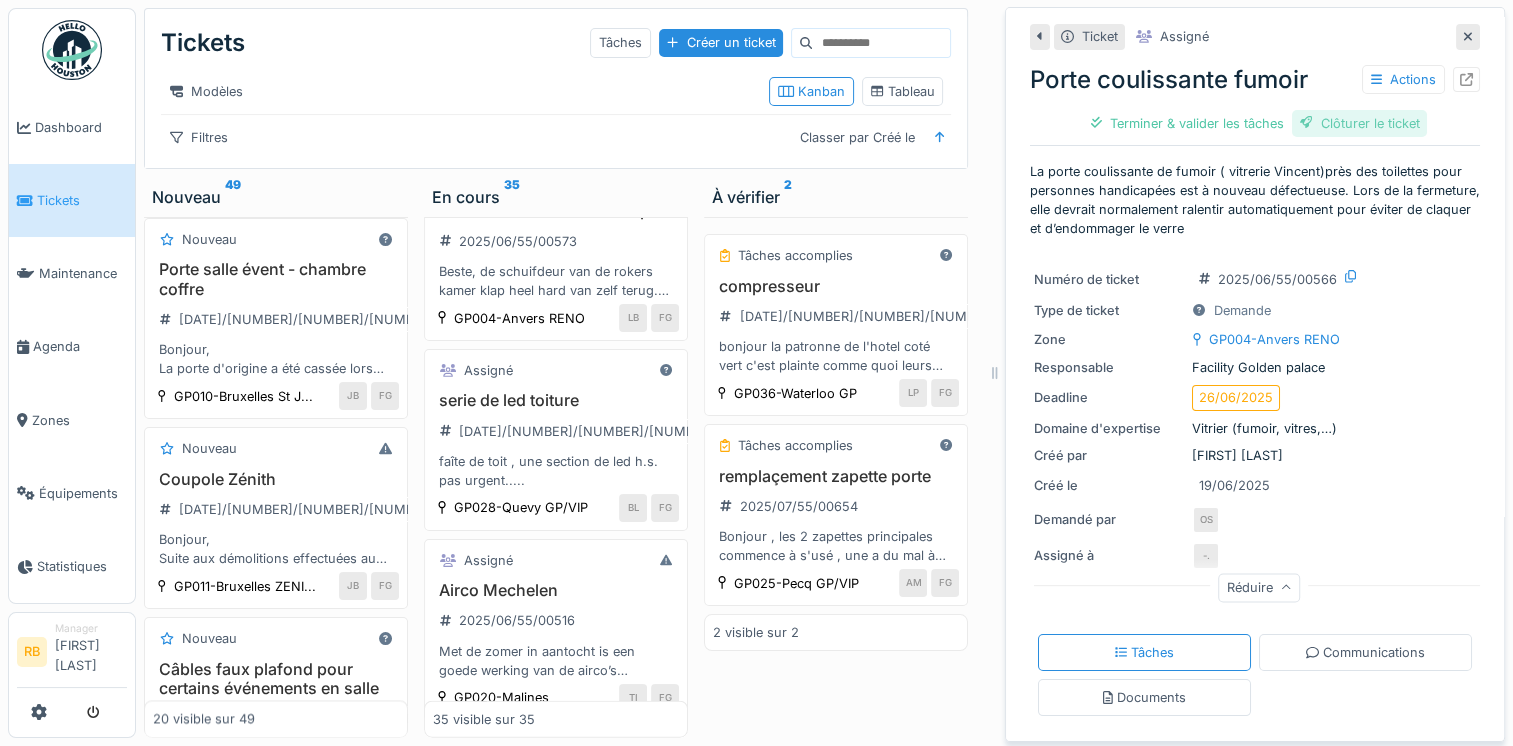 click on "Clôturer le ticket" at bounding box center [1360, 123] 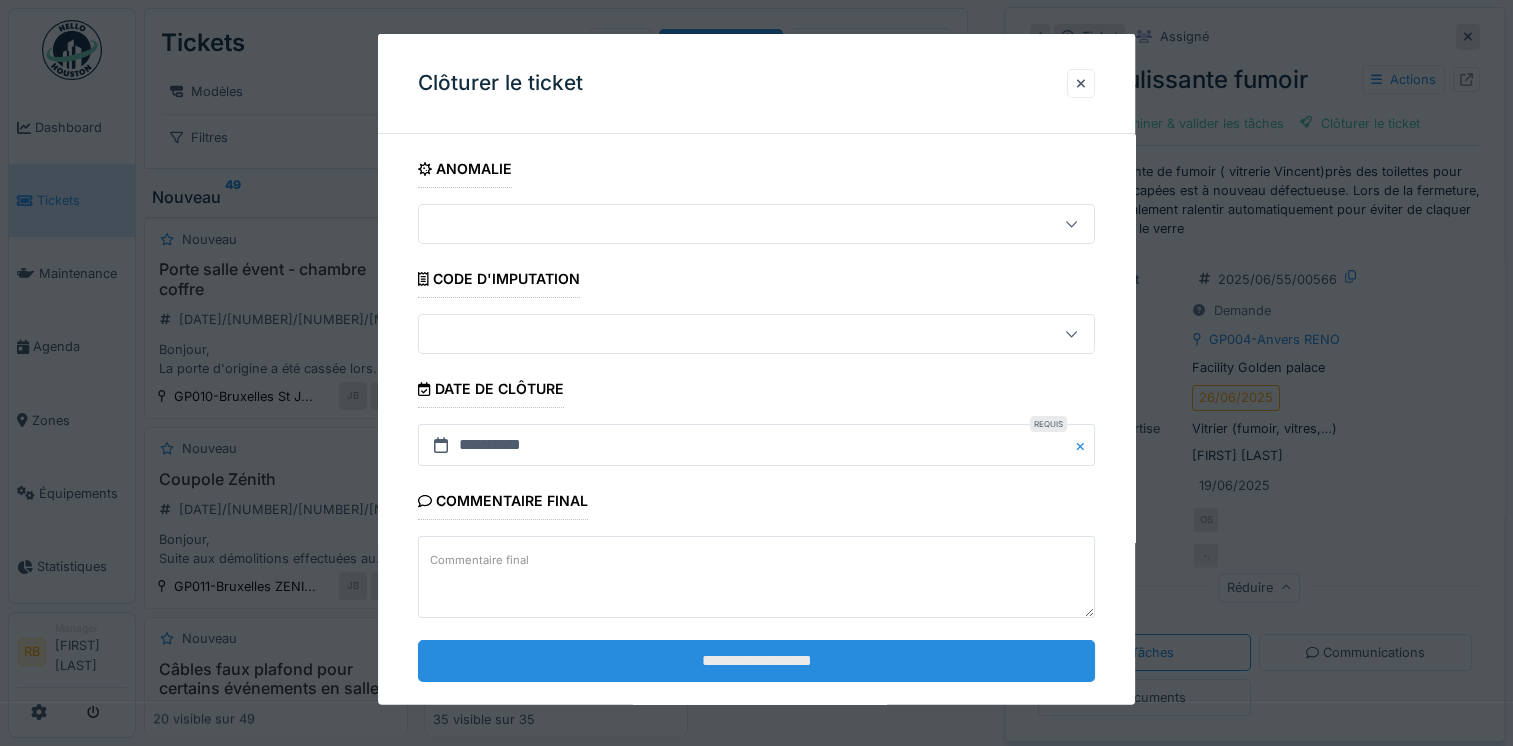 click on "**********" at bounding box center [756, 660] 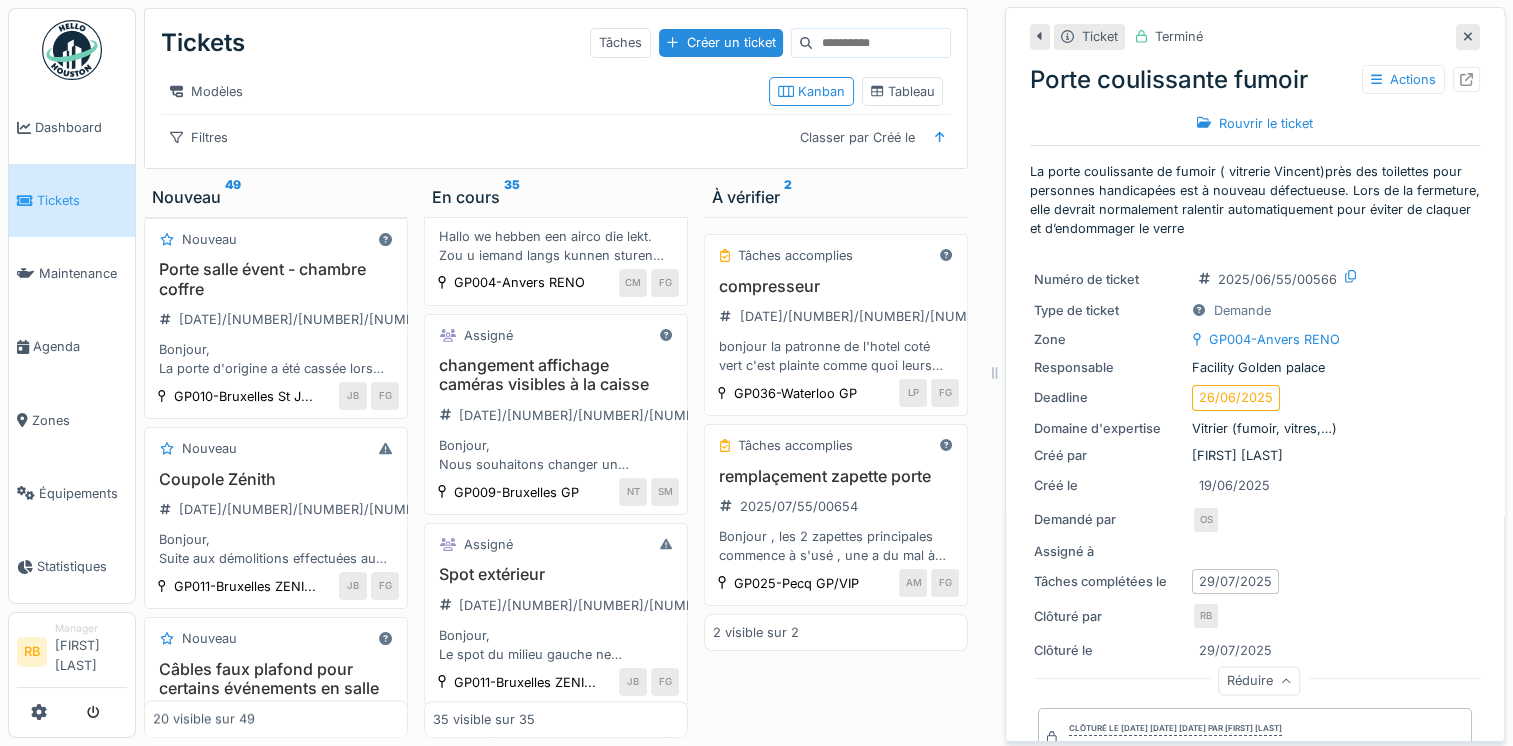 scroll, scrollTop: 0, scrollLeft: 0, axis: both 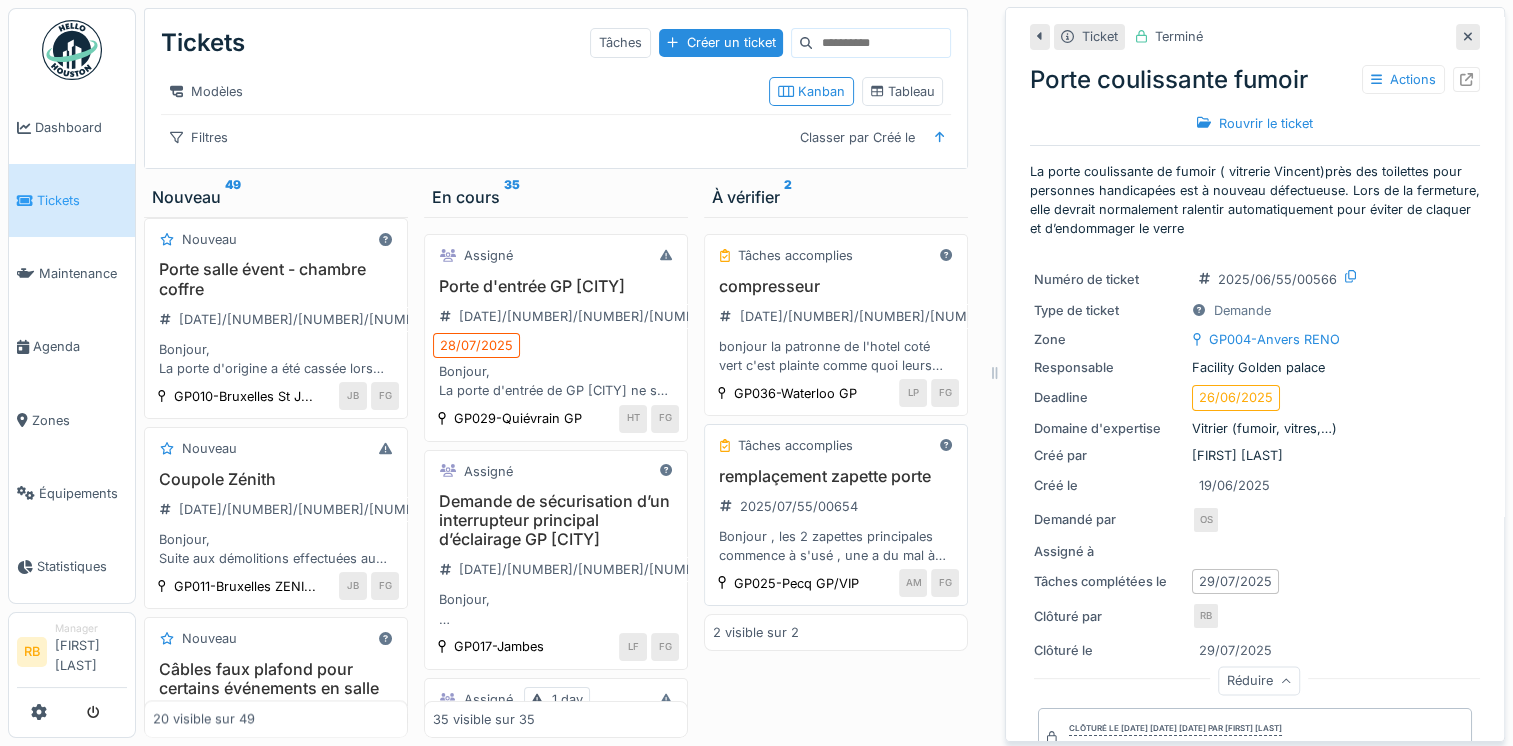 click on "remplaçement zapette porte [DATE]/[NUMBER]/[NUMBER]/[NUMBER] Bonjour , les 2 zapettes principales commence à s'usé , une a du mal à ouvrir la porte côté [CITY] , l'autre la partie betshop , il faudrait voir pour changé le programme du bouton et le mettre sur une autre ou prévoir le remplaçement de ceux-ci .
bien à vous" at bounding box center (836, 516) 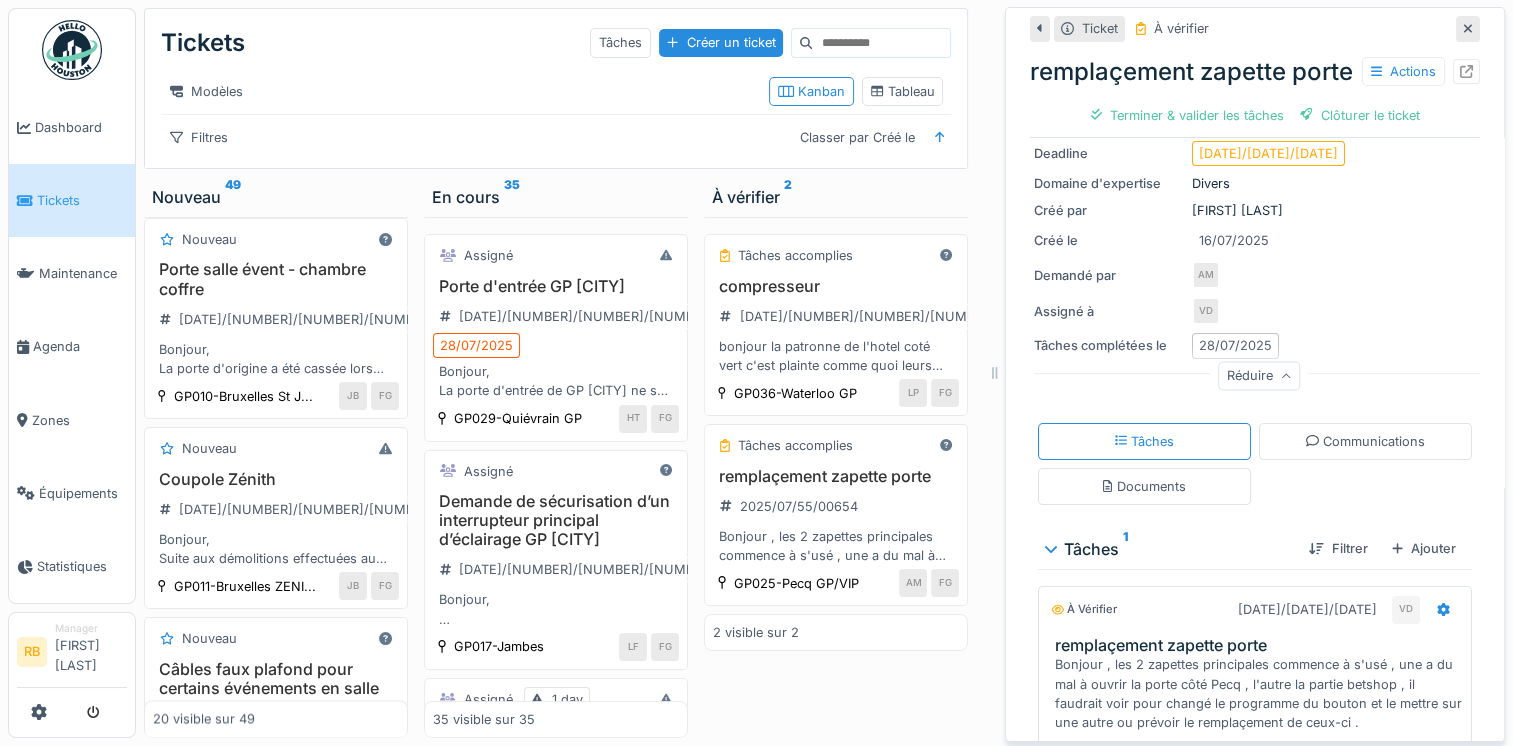 scroll, scrollTop: 272, scrollLeft: 0, axis: vertical 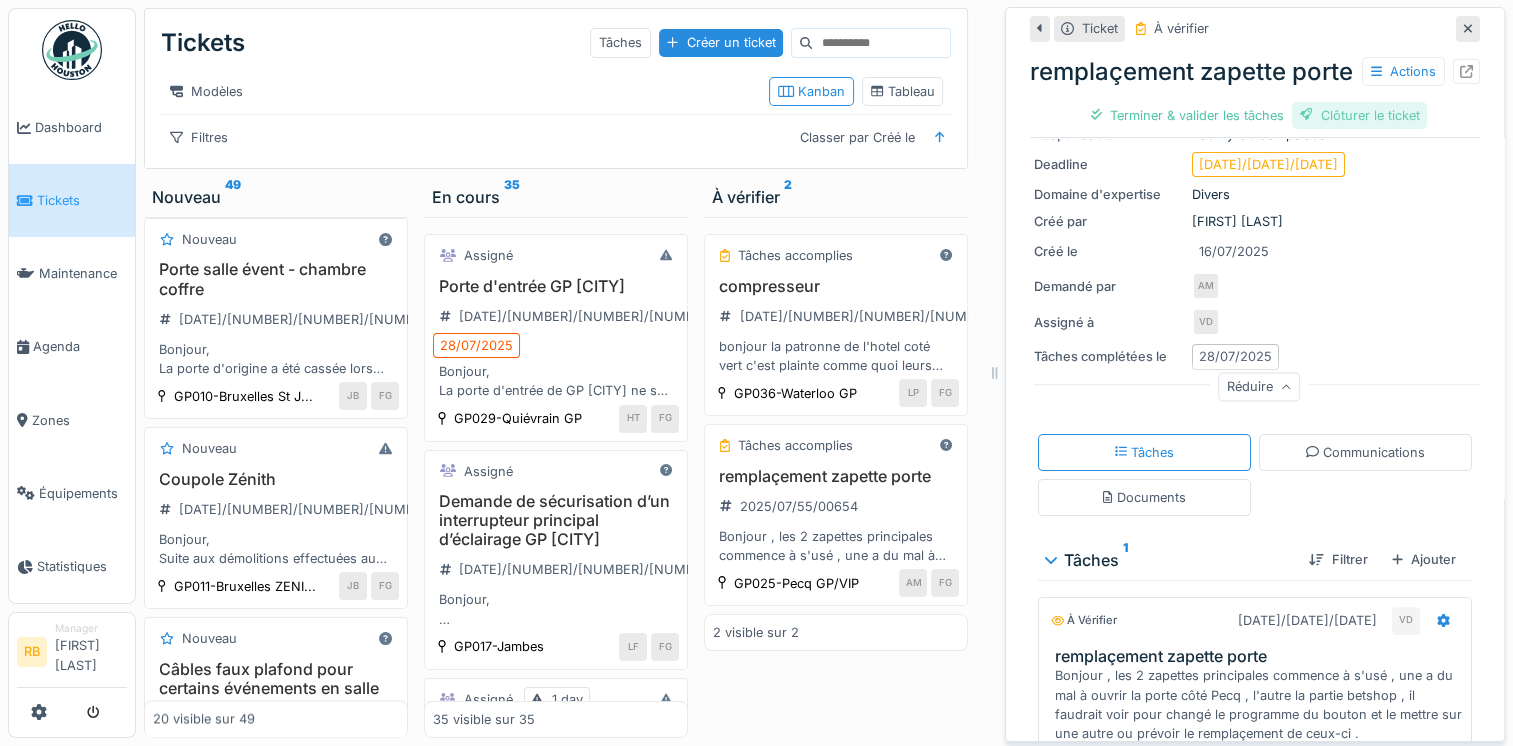 click on "Clôturer le ticket" at bounding box center [1360, 115] 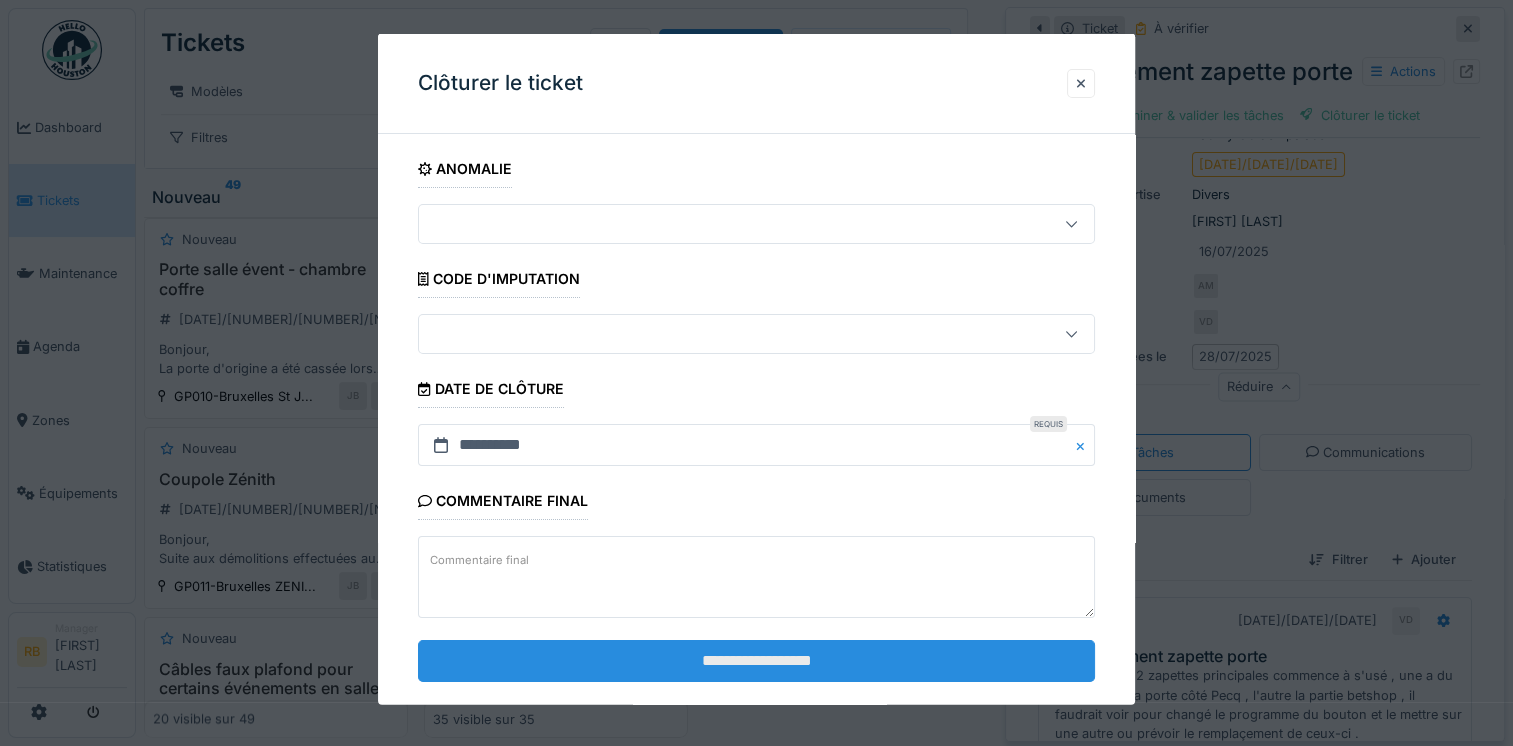 click on "**********" at bounding box center [756, 660] 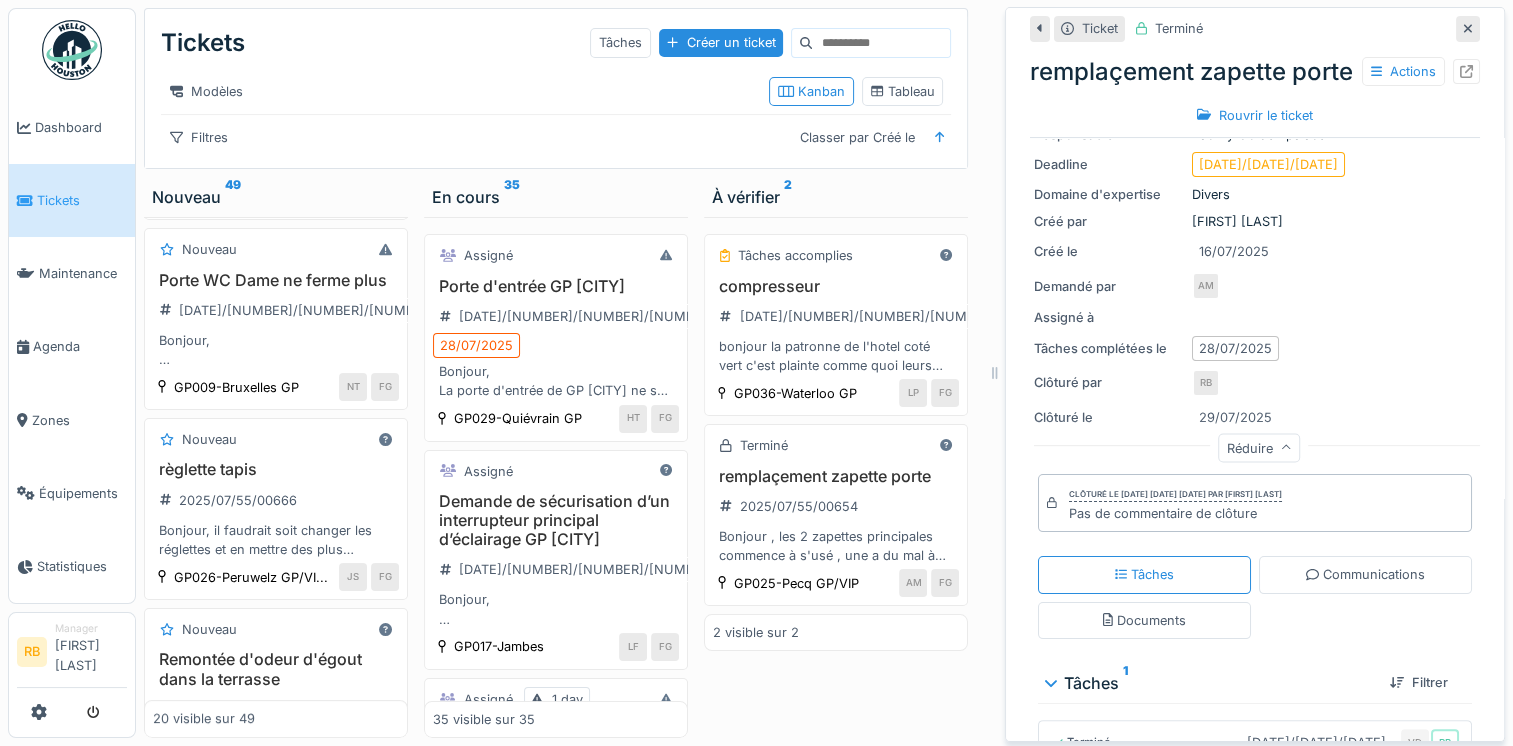 scroll, scrollTop: 0, scrollLeft: 0, axis: both 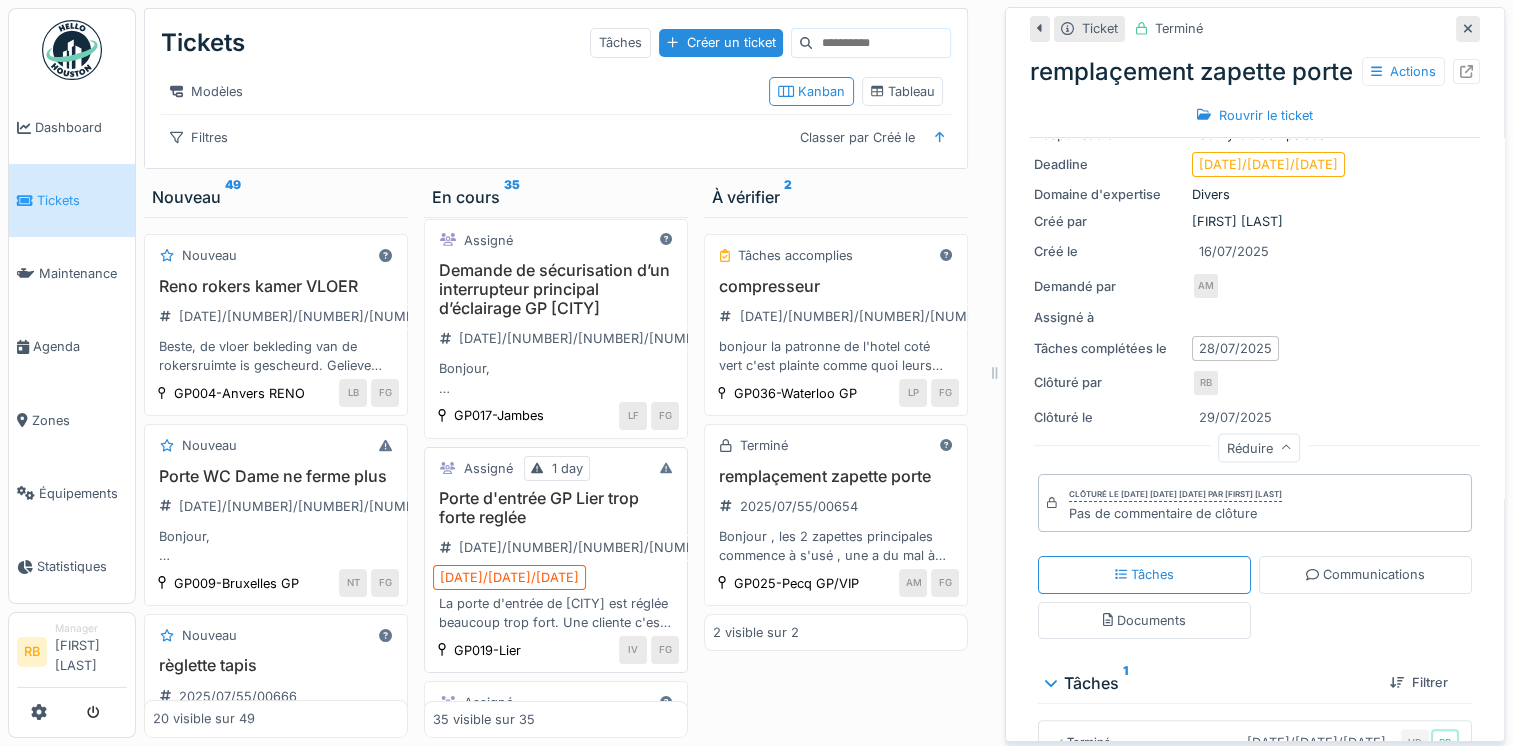 click on "Porte d'entrée GP [CITY] trop forte reglée [DATE]/[NUMBER]/[NUMBER]/[NUMBER] [DATE]/[DATE]/[DATE] La porte d'entrée de [CITY] est réglée beaucoup trop fort. Une cliente c'est blessée! Voire photo. Veuillez régler la porte convenablement svp. Je vais prévenir [FIRST] pour notre assurance." at bounding box center (556, 560) 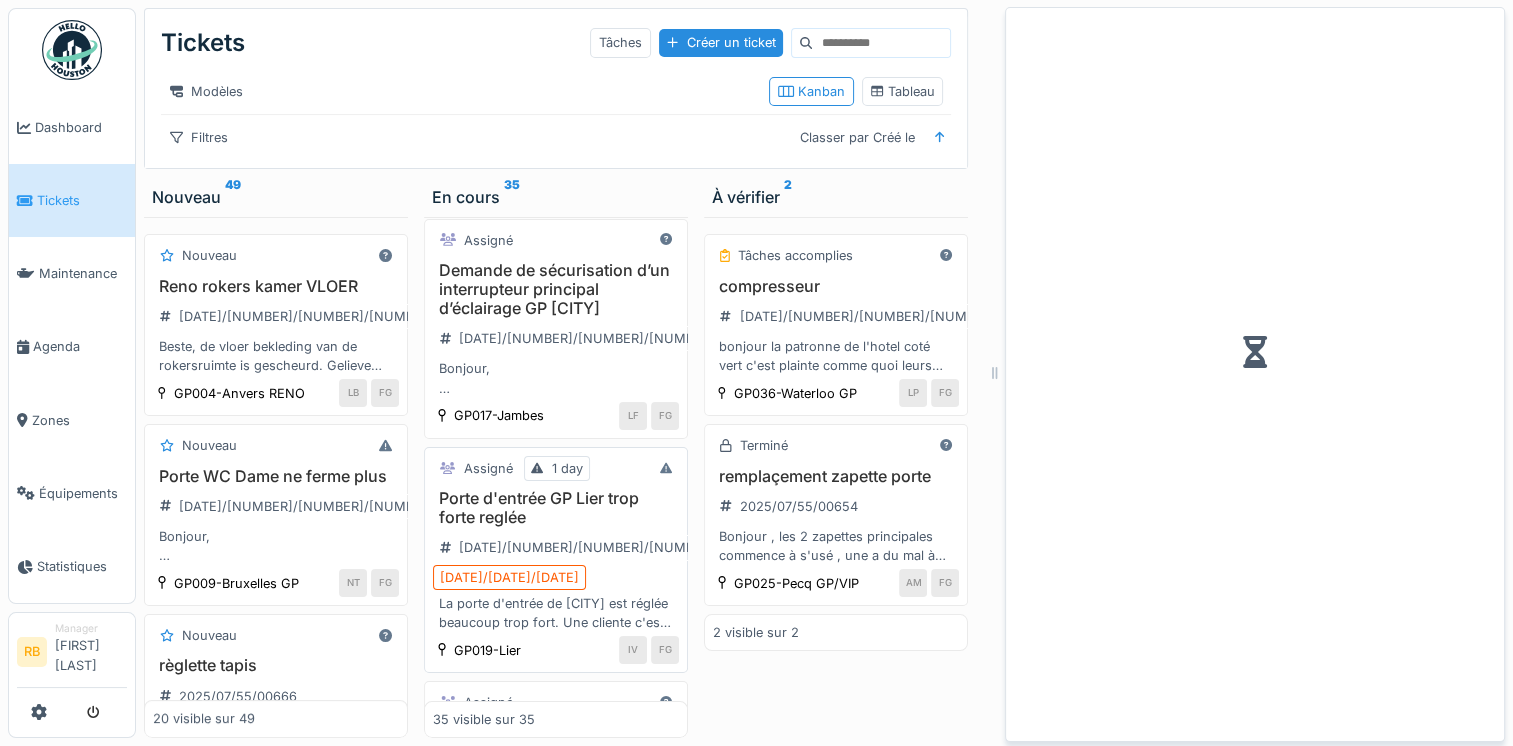 scroll, scrollTop: 0, scrollLeft: 0, axis: both 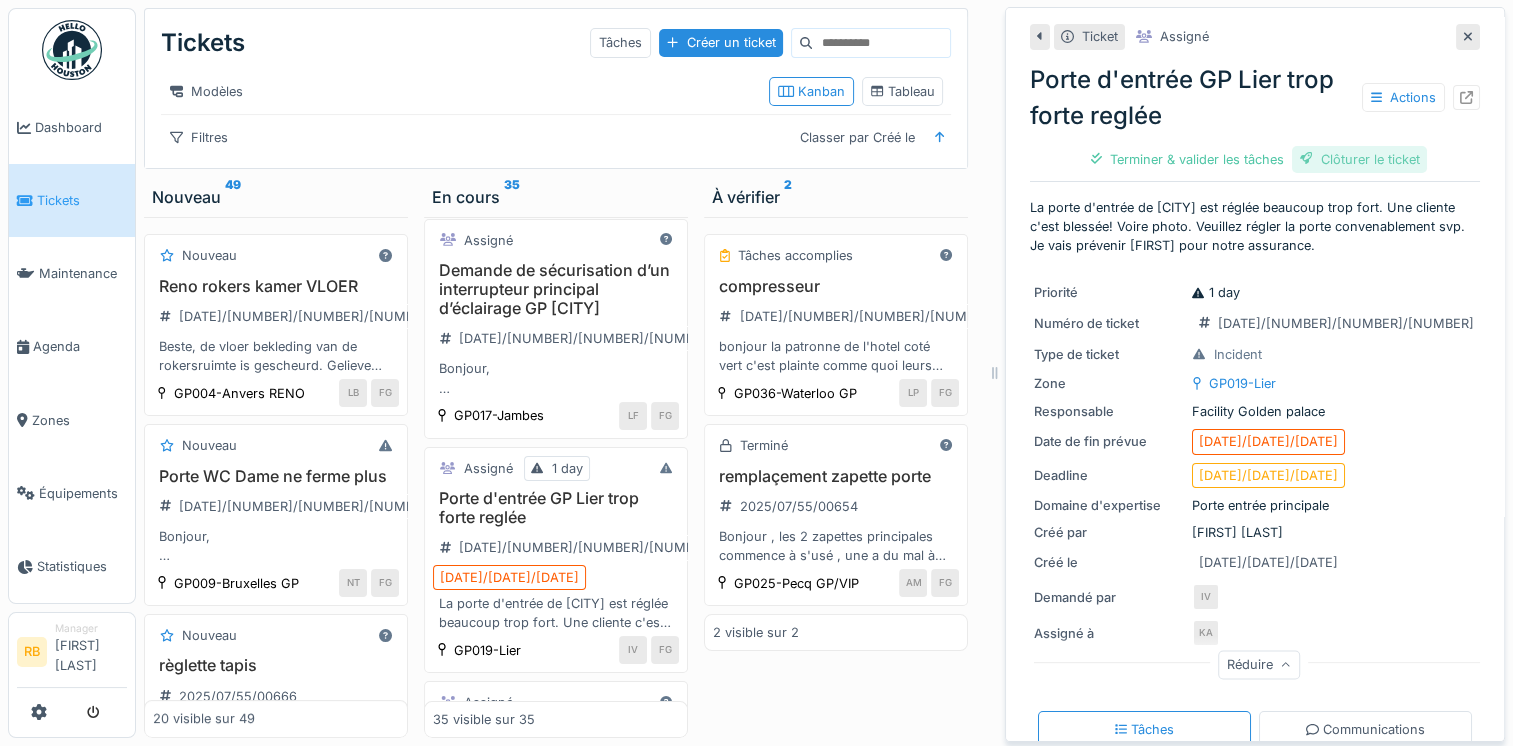 click on "Clôturer le ticket" at bounding box center (1360, 159) 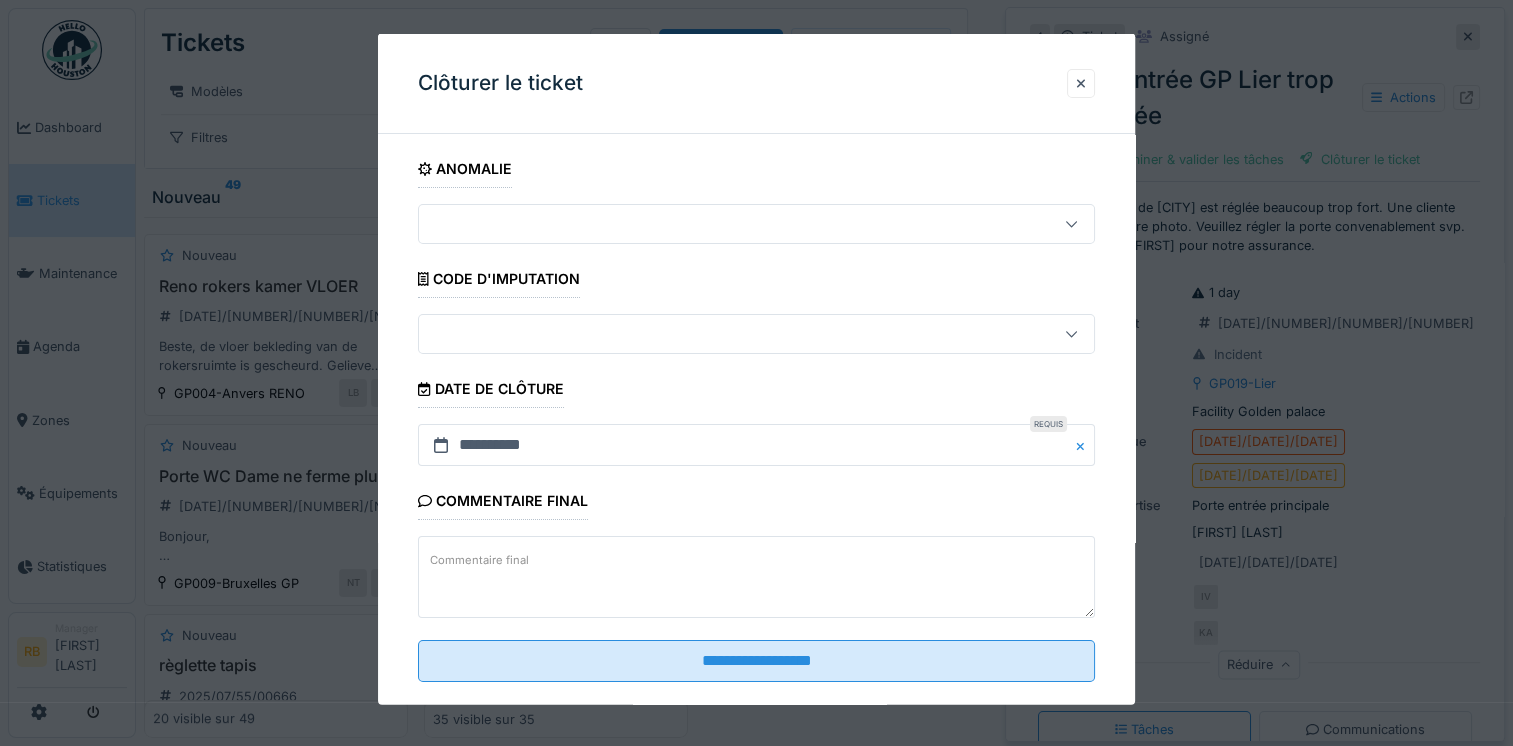 click on "Commentaire final" at bounding box center (756, 577) 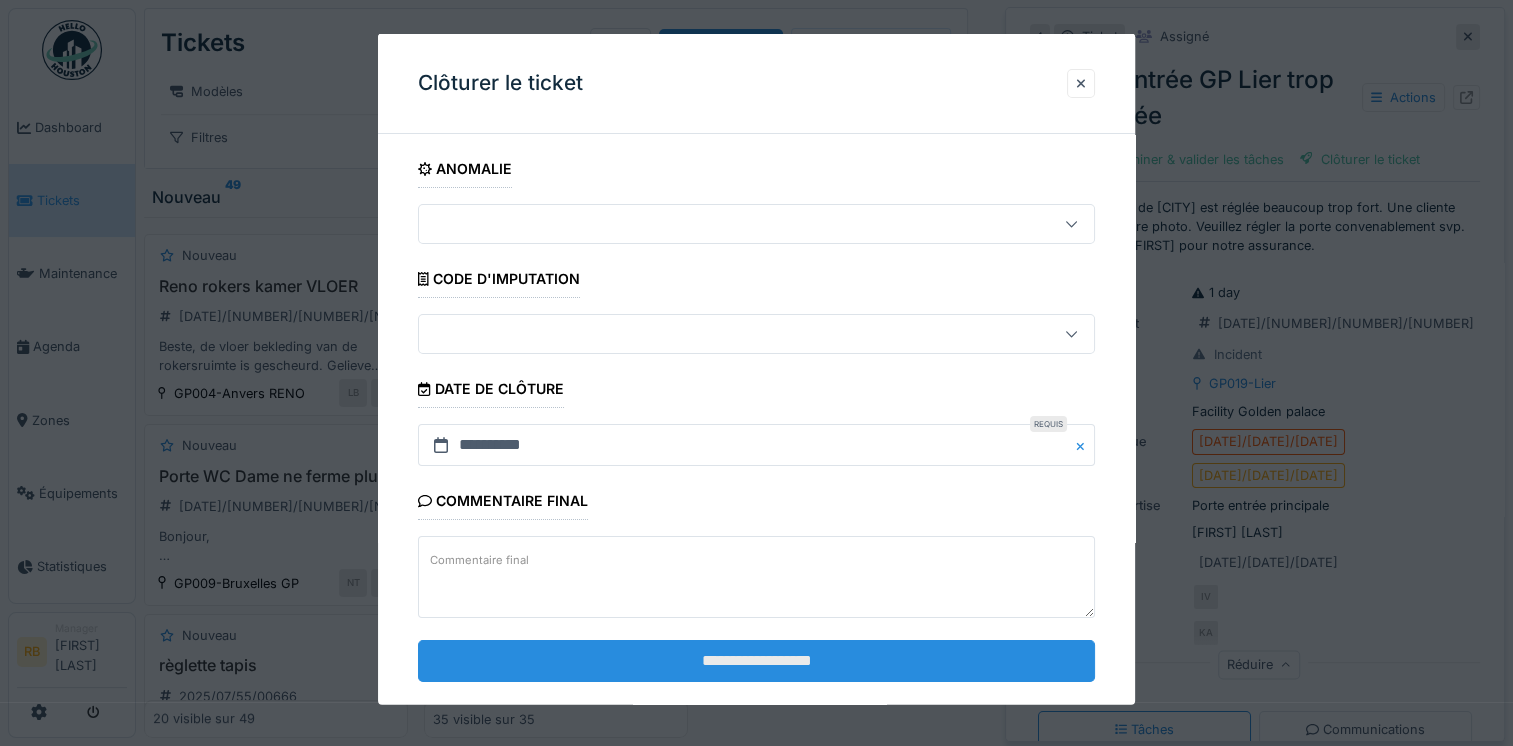 click on "**********" at bounding box center (756, 660) 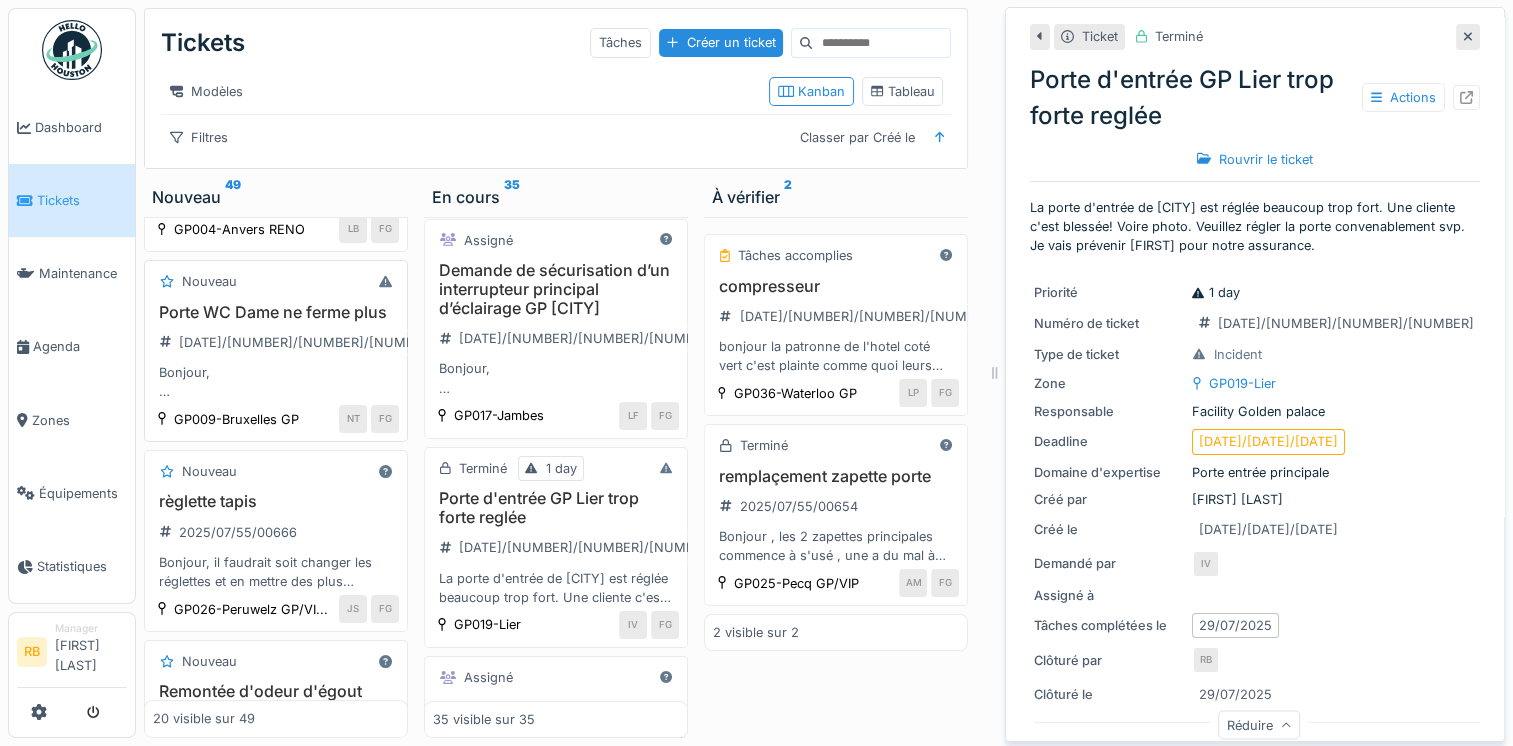 scroll, scrollTop: 179, scrollLeft: 0, axis: vertical 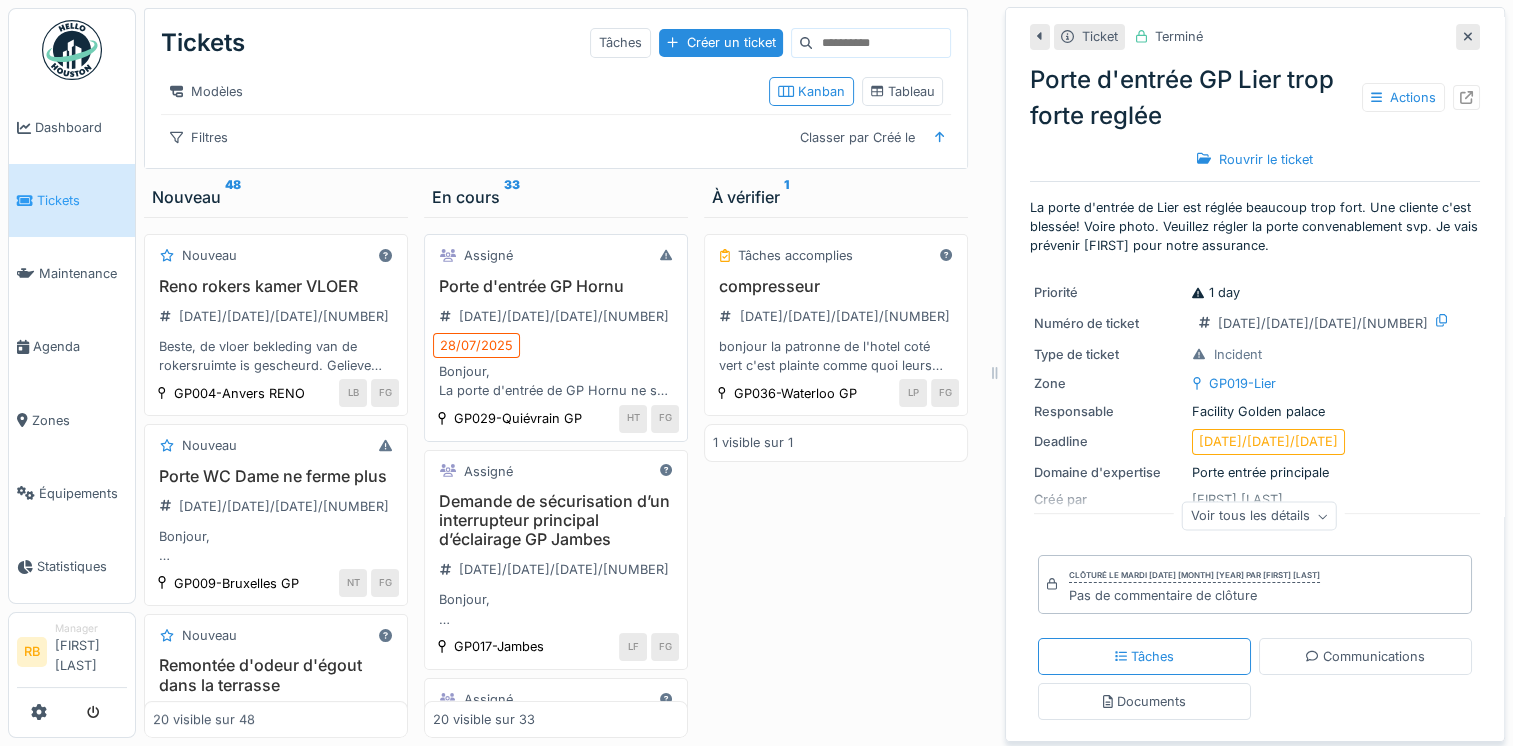 click on "Porte d'entrée GP Hornu [DATE]/[DATE]/[DATE]/[NUMBER] [DATE]/[DATE]/[DATE] Bonjour,
La porte d'entrée de GP Hornu ne se ferme plus. Pourriez-vous, SVP, faire le nécessaire.
J'ai ouvert le ticket à mon nom car [FIRST] est absente." at bounding box center [556, 339] 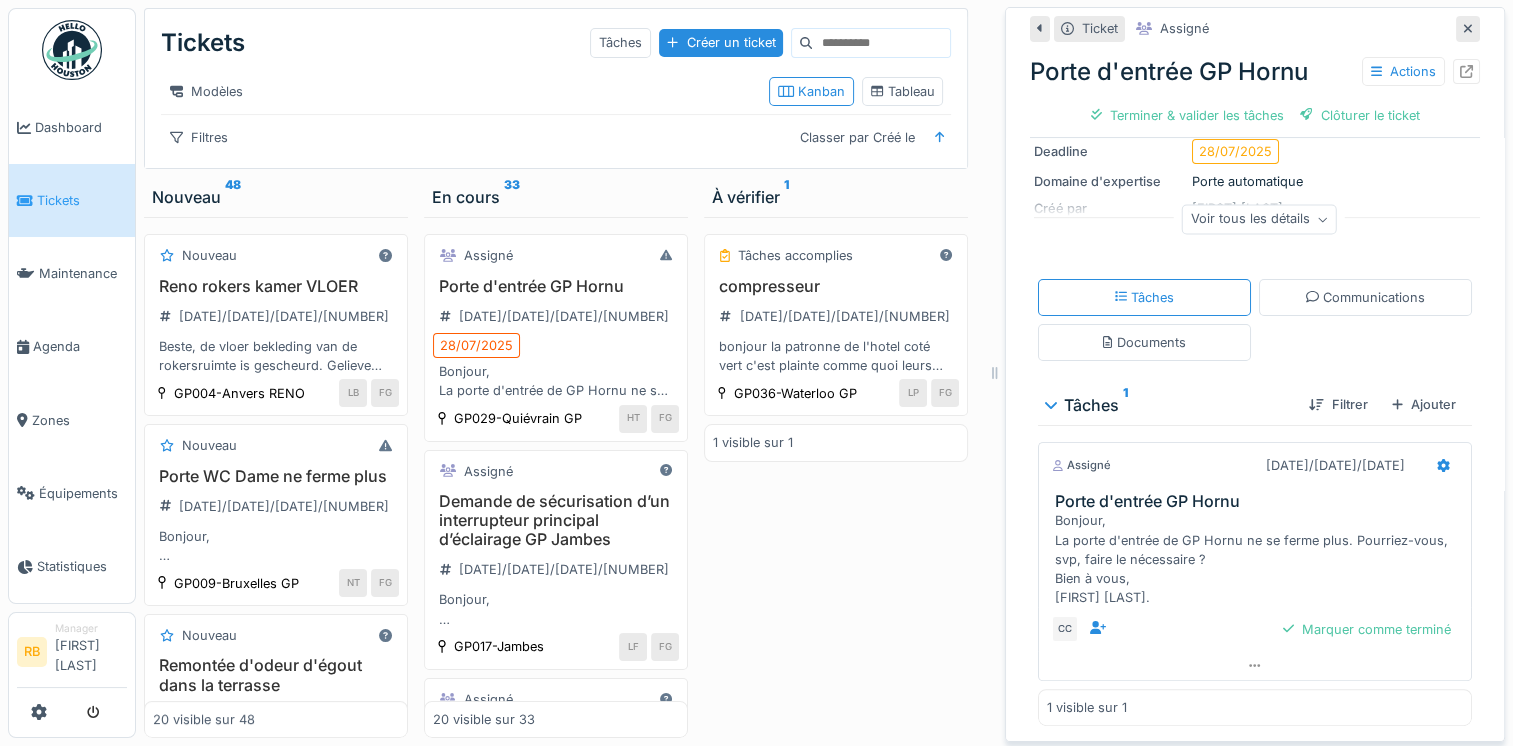 scroll, scrollTop: 277, scrollLeft: 0, axis: vertical 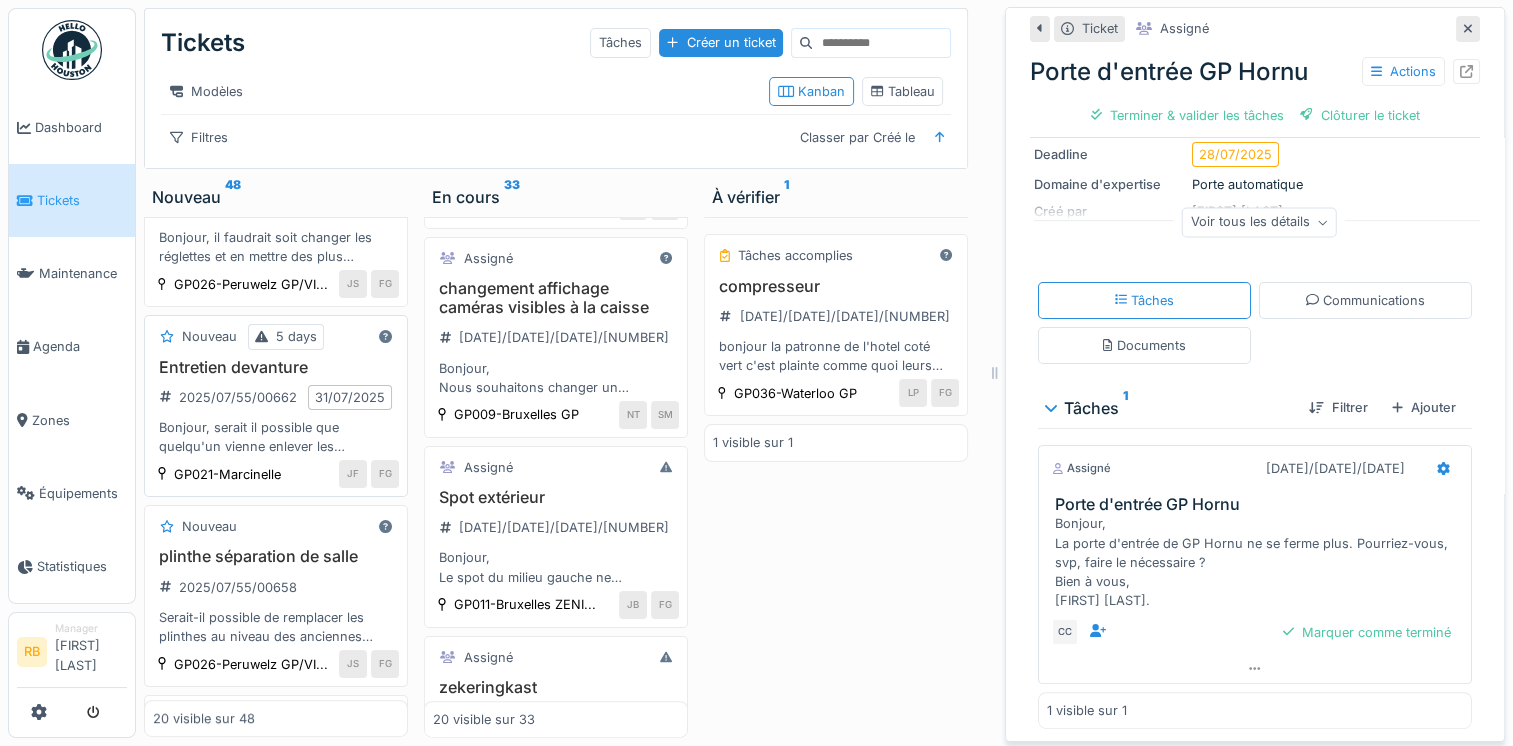 click on "Entretien devanture 2025/07/55/00662 31/07/2025 Bonjour, serait il possible que quelqu'un vienne enlever les mauvaise herbes devant la villa ?" at bounding box center (276, 407) 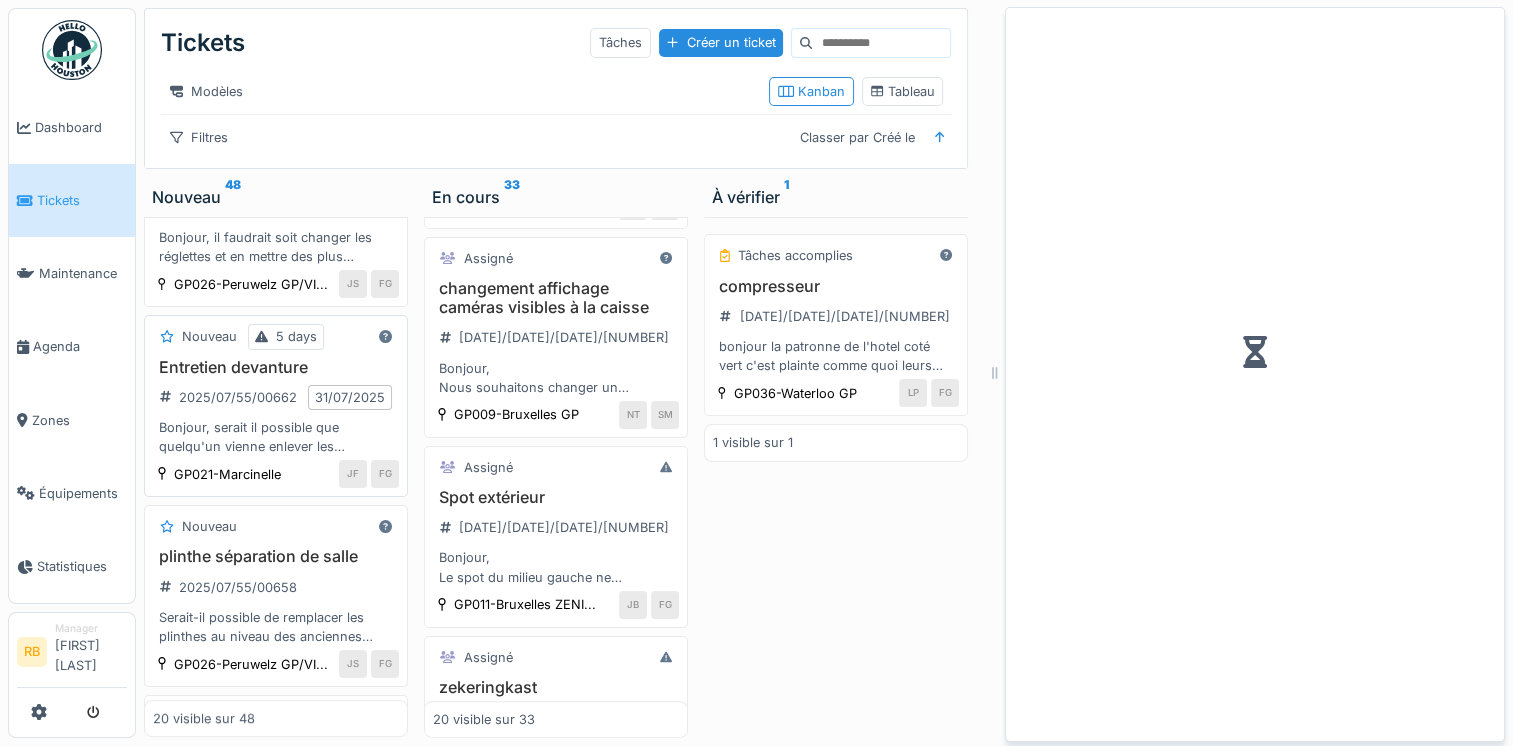 scroll, scrollTop: 0, scrollLeft: 0, axis: both 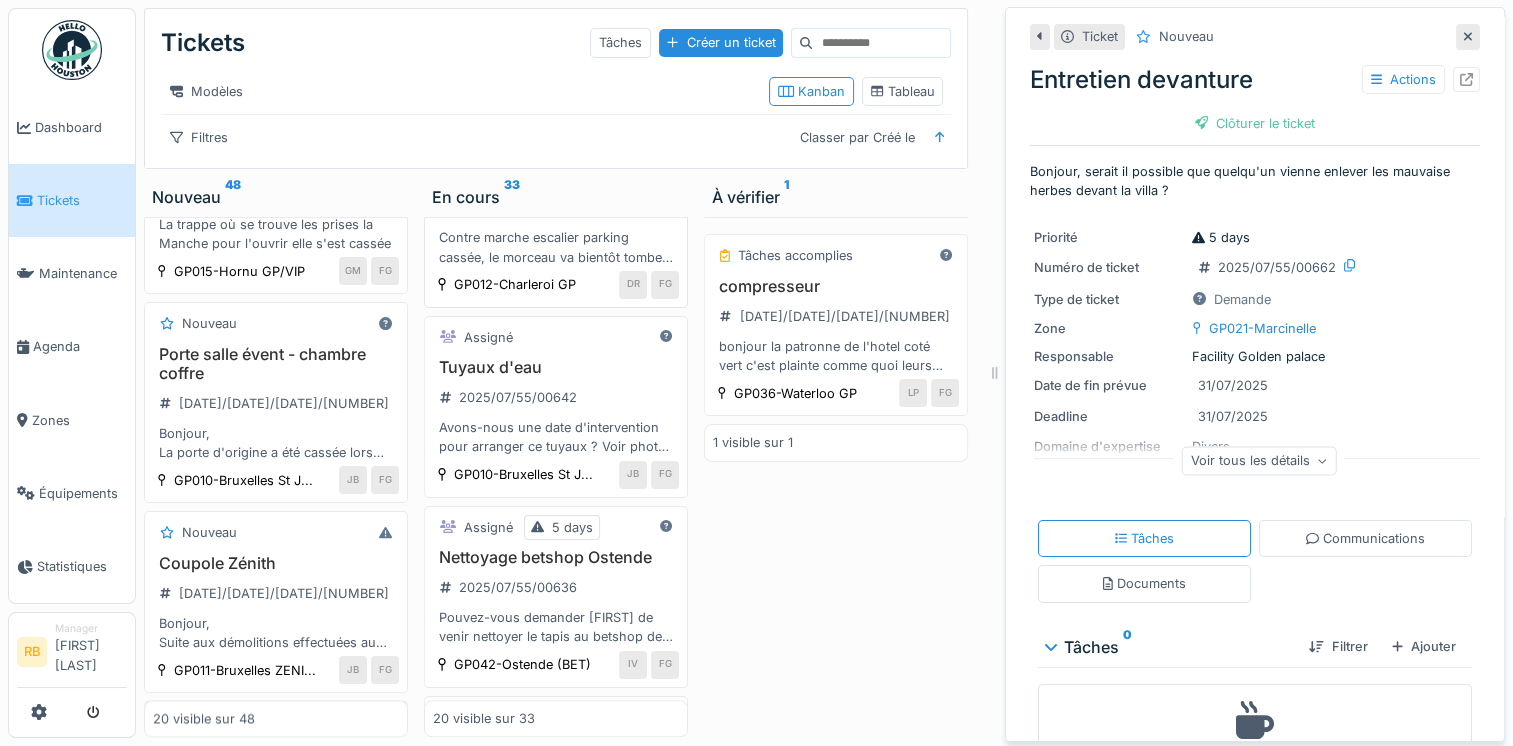 click on "Contre marche escalier parking  2025/07/55/00638 Contre marche escalier parking cassée,  le morceau va bientôt tomber ce qui laissera un trou." at bounding box center [556, 208] 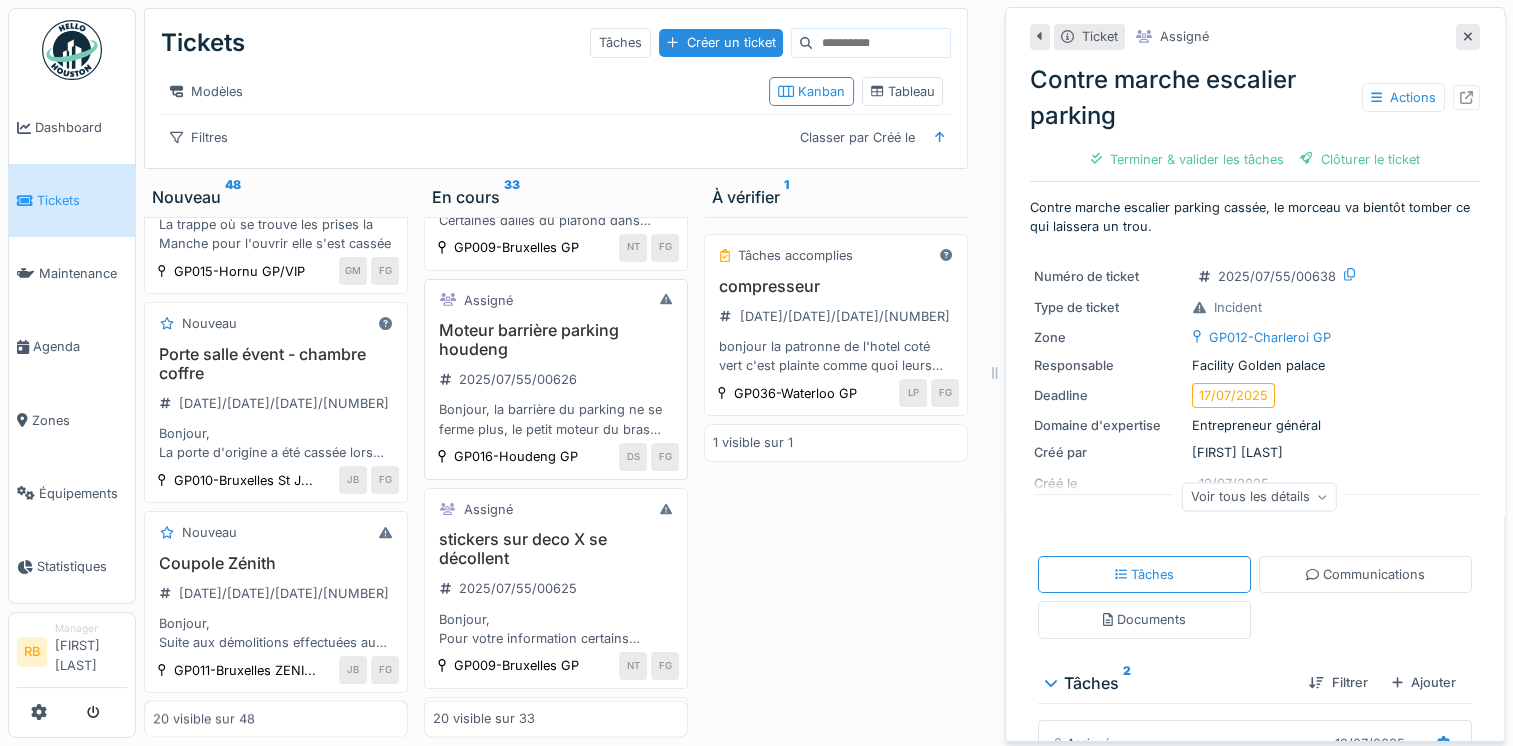 scroll, scrollTop: 2544, scrollLeft: 0, axis: vertical 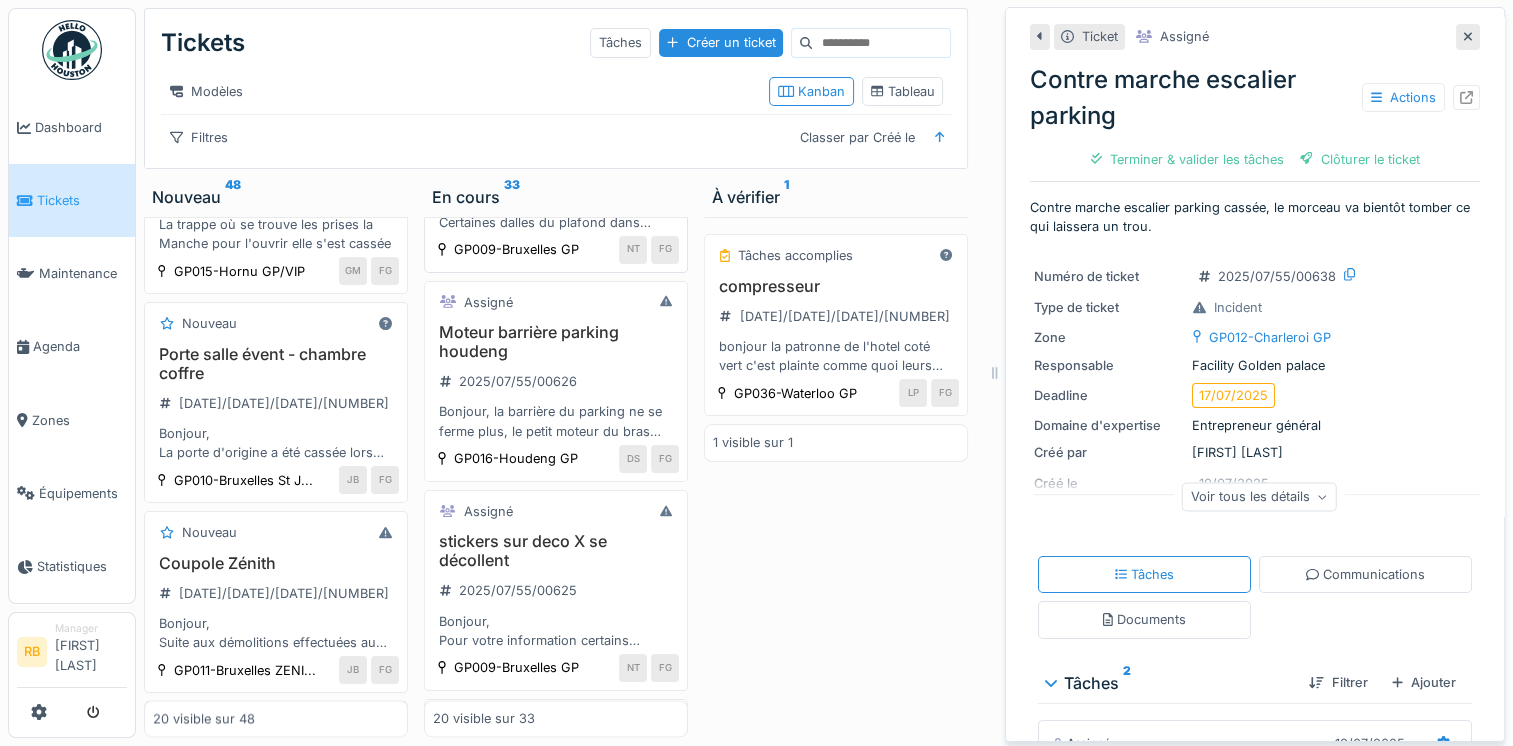 click on "nettoyer ou remplacer dalles plafond" at bounding box center [556, 133] 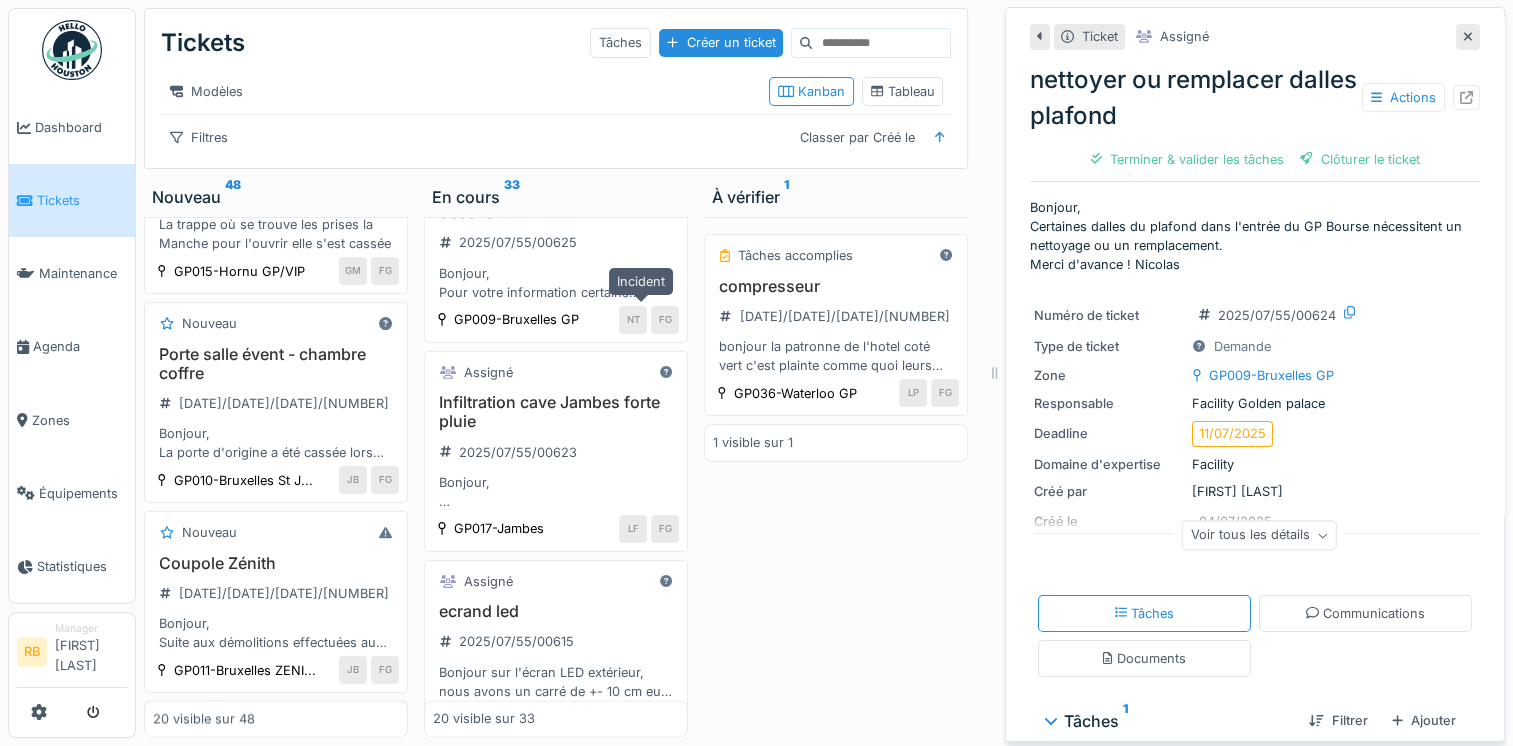 scroll, scrollTop: 3010, scrollLeft: 0, axis: vertical 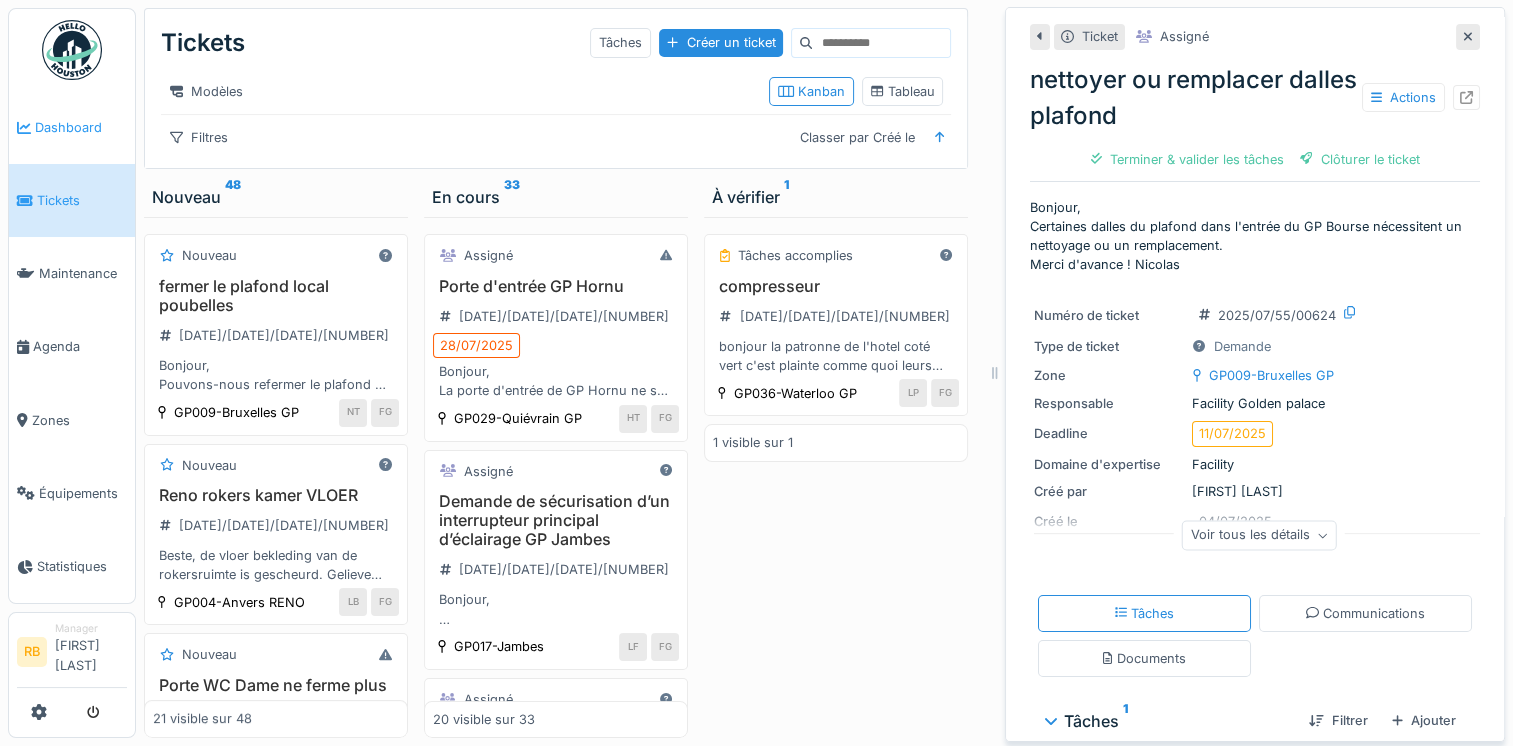 click on "Dashboard" at bounding box center (72, 127) 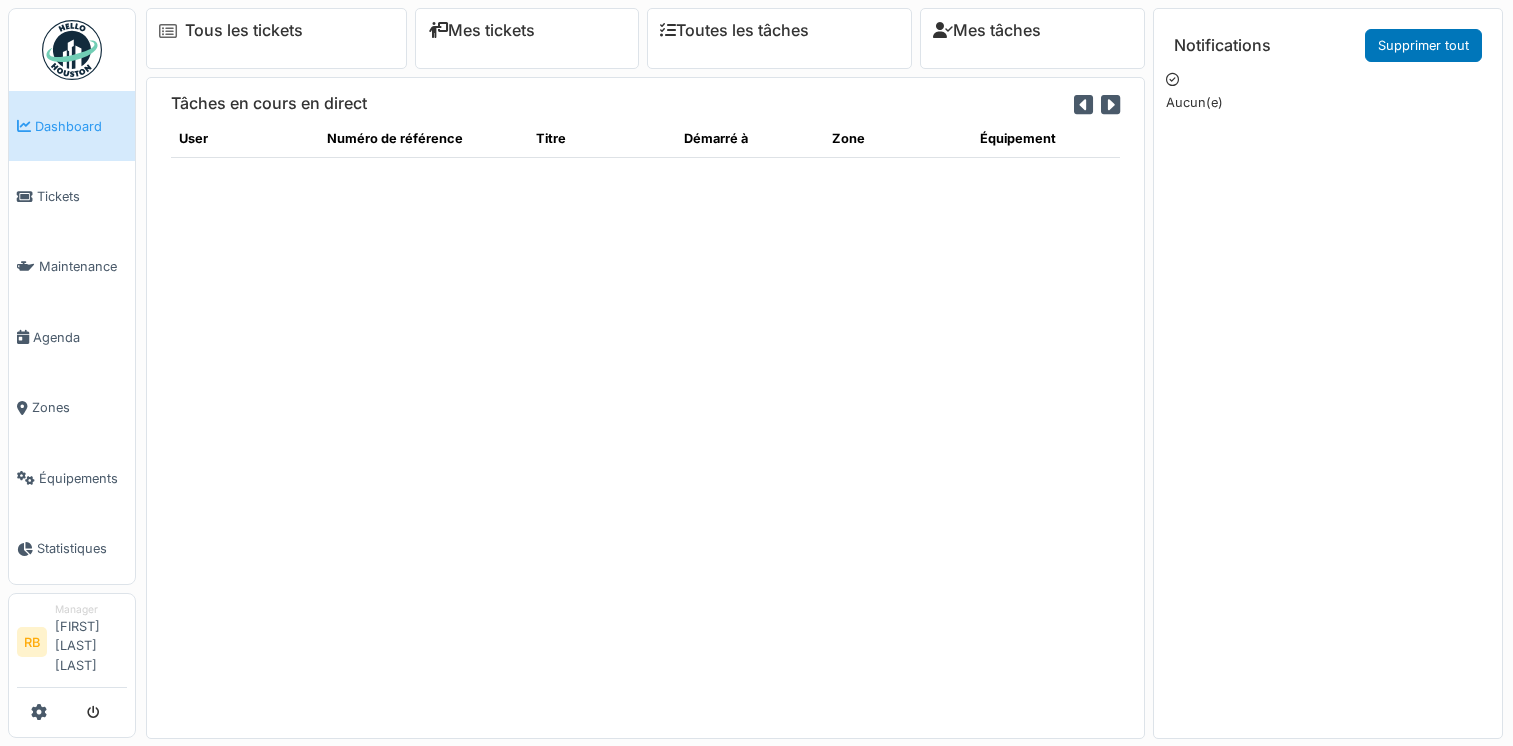 scroll, scrollTop: 0, scrollLeft: 0, axis: both 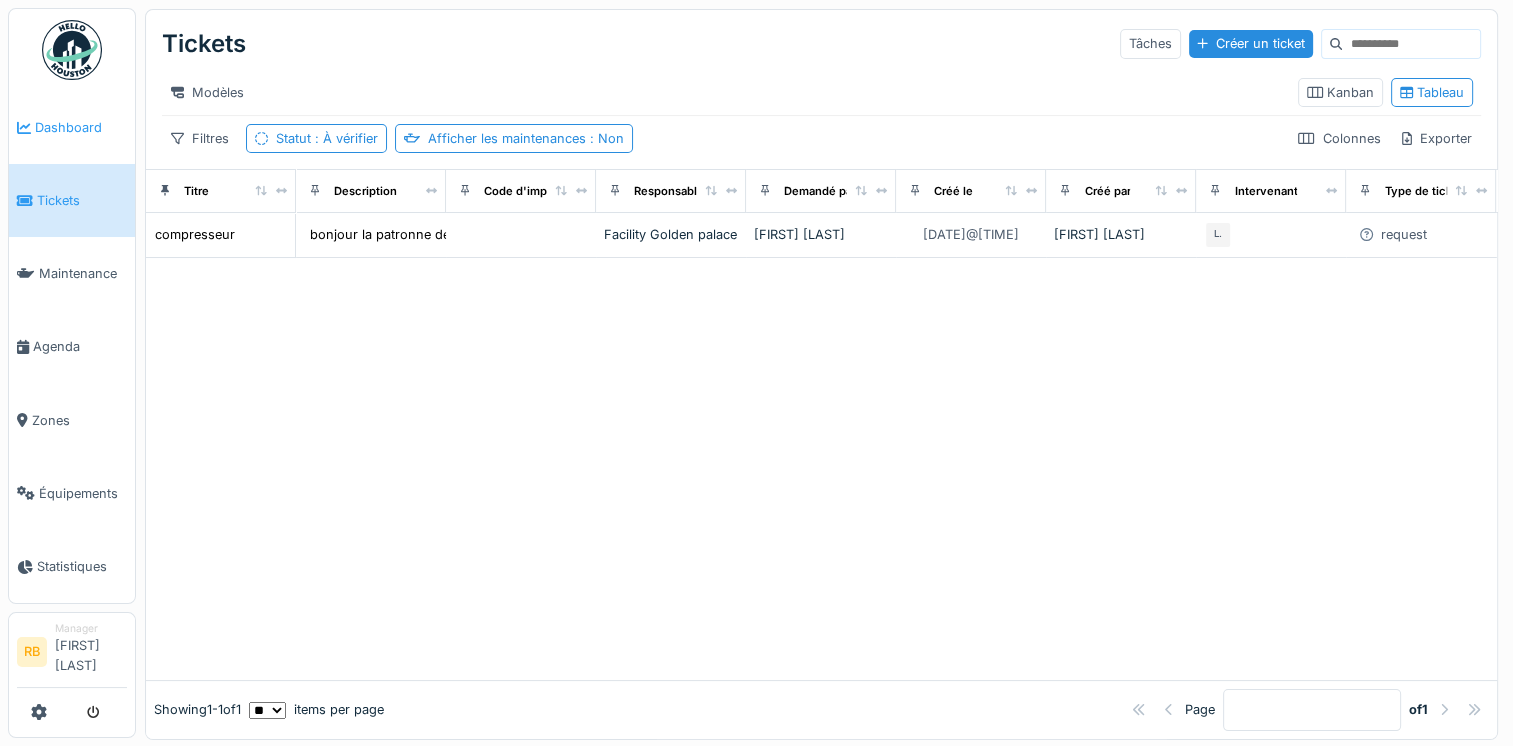 click on "Dashboard" at bounding box center (72, 127) 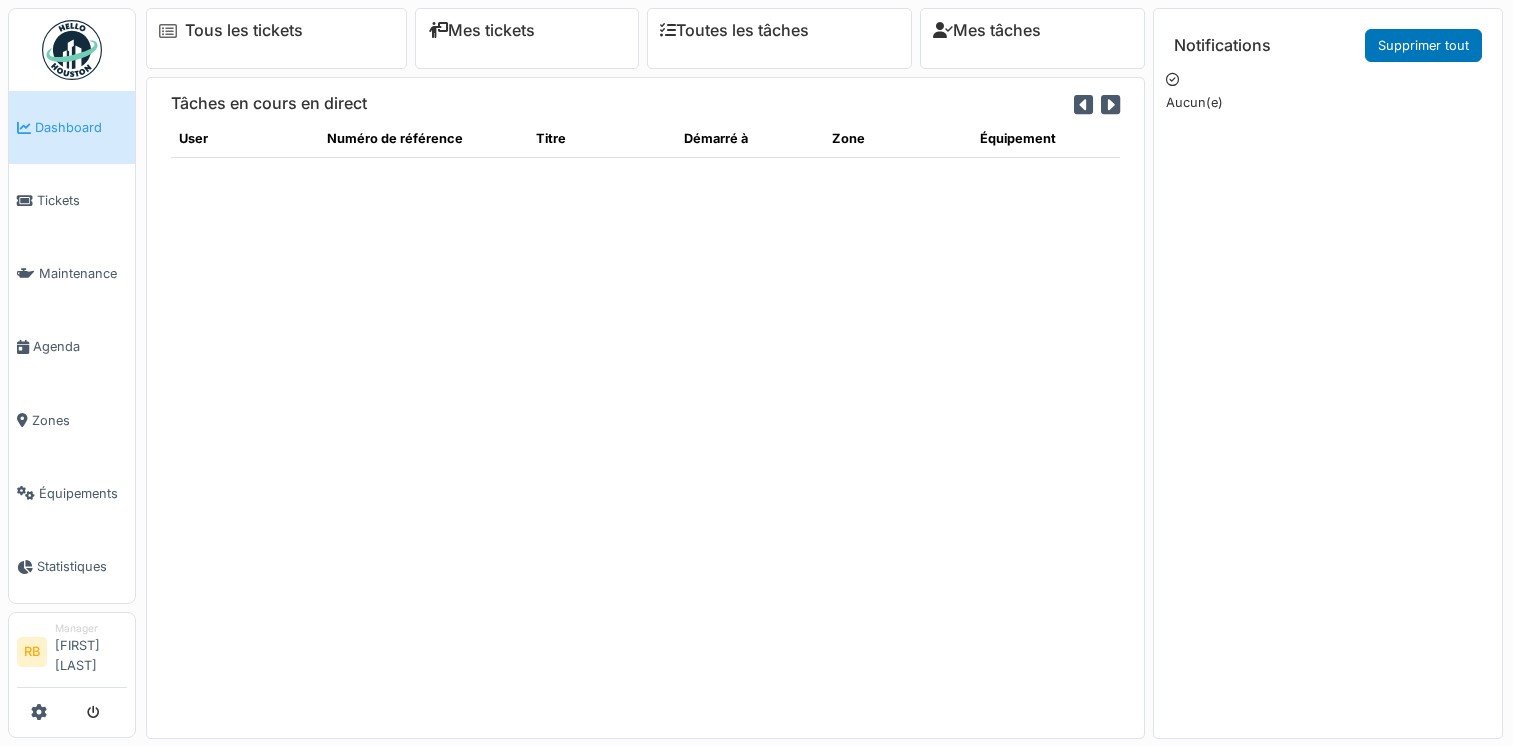 scroll, scrollTop: 0, scrollLeft: 0, axis: both 